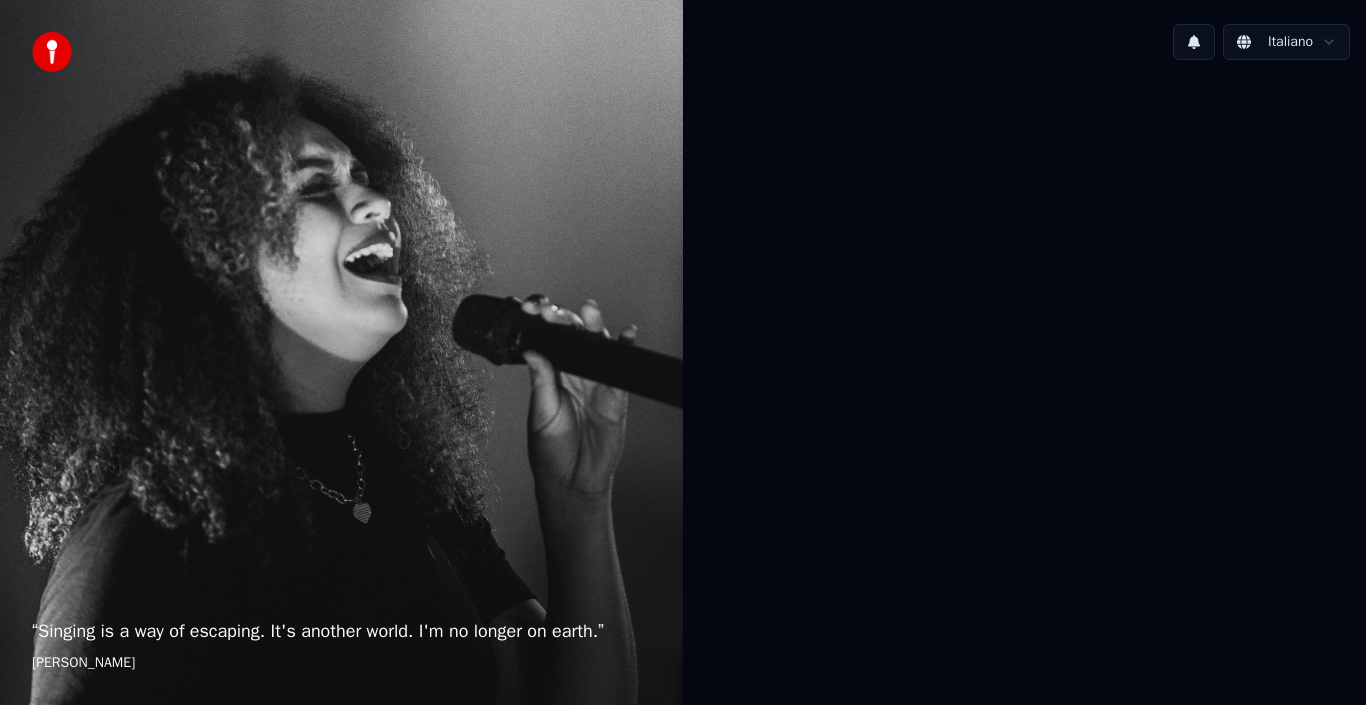scroll, scrollTop: 0, scrollLeft: 0, axis: both 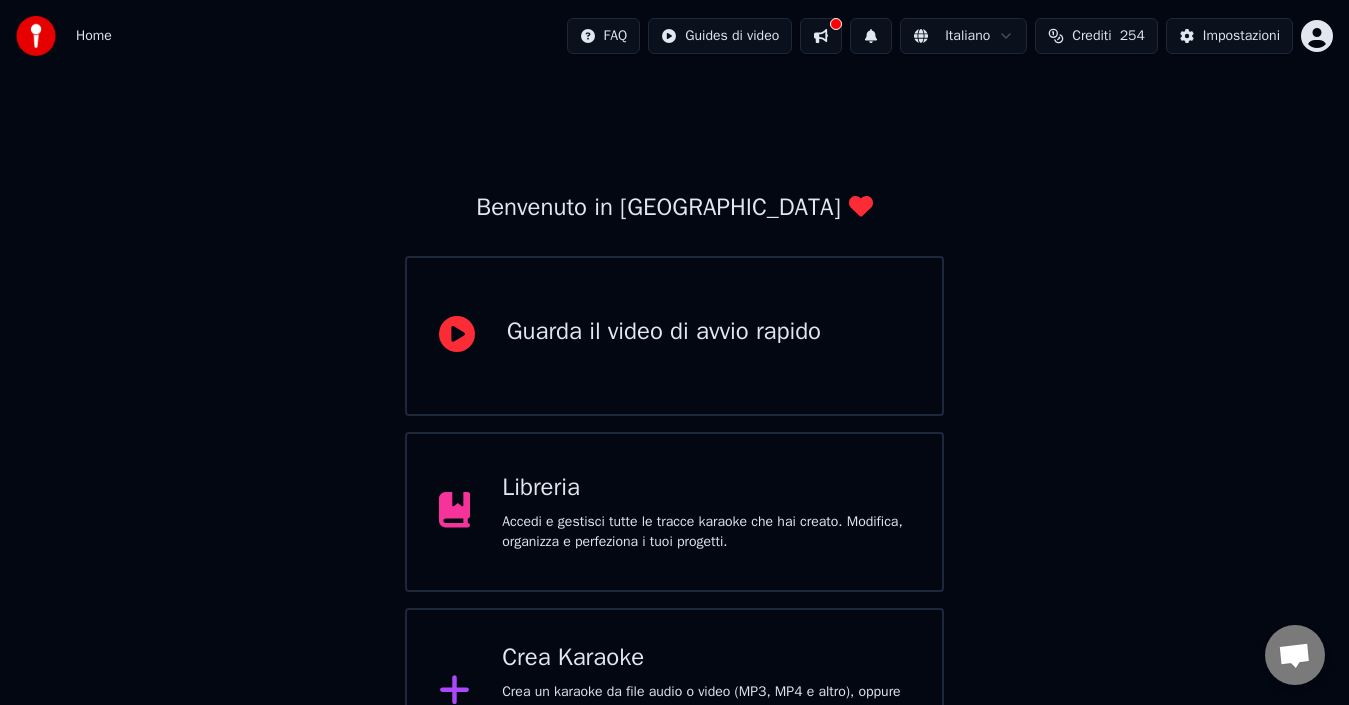 click on "Accedi e gestisci tutte le tracce karaoke che hai creato. Modifica, organizza e perfeziona i tuoi progetti." at bounding box center (706, 532) 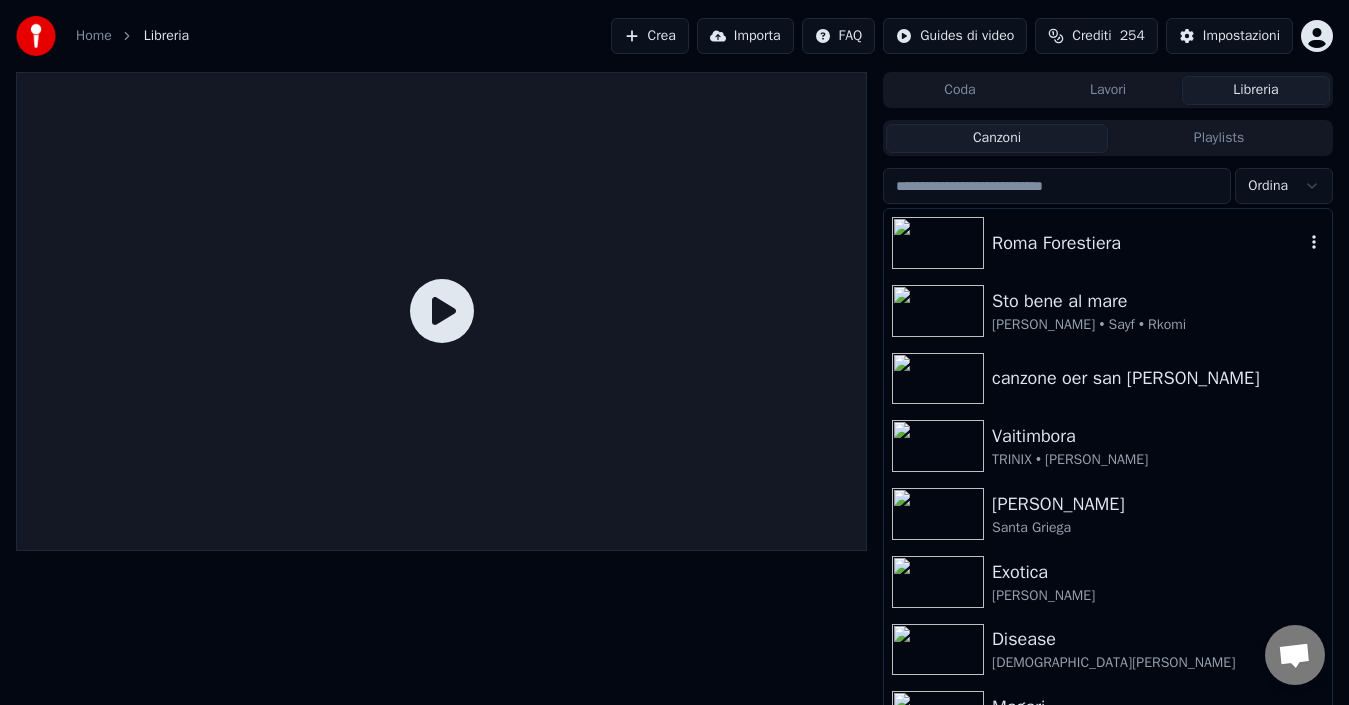 click on "Roma Forestiera" at bounding box center [1148, 243] 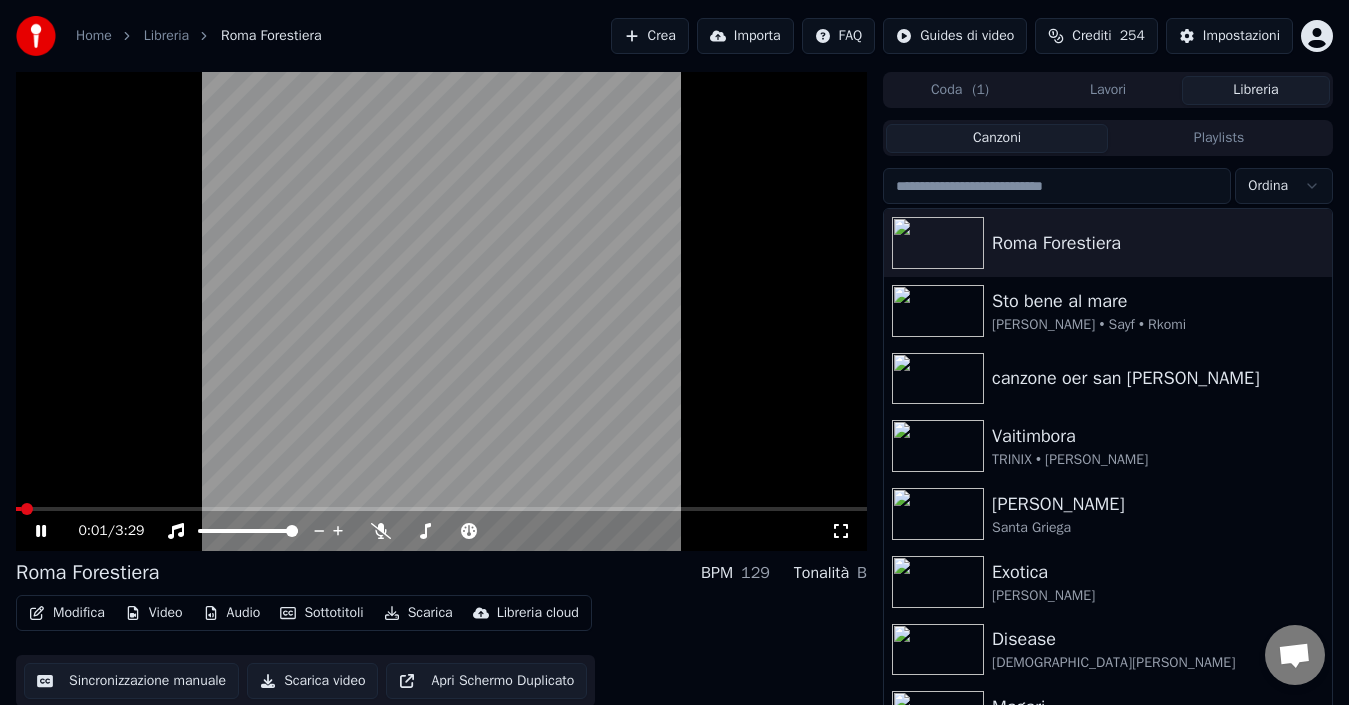 click 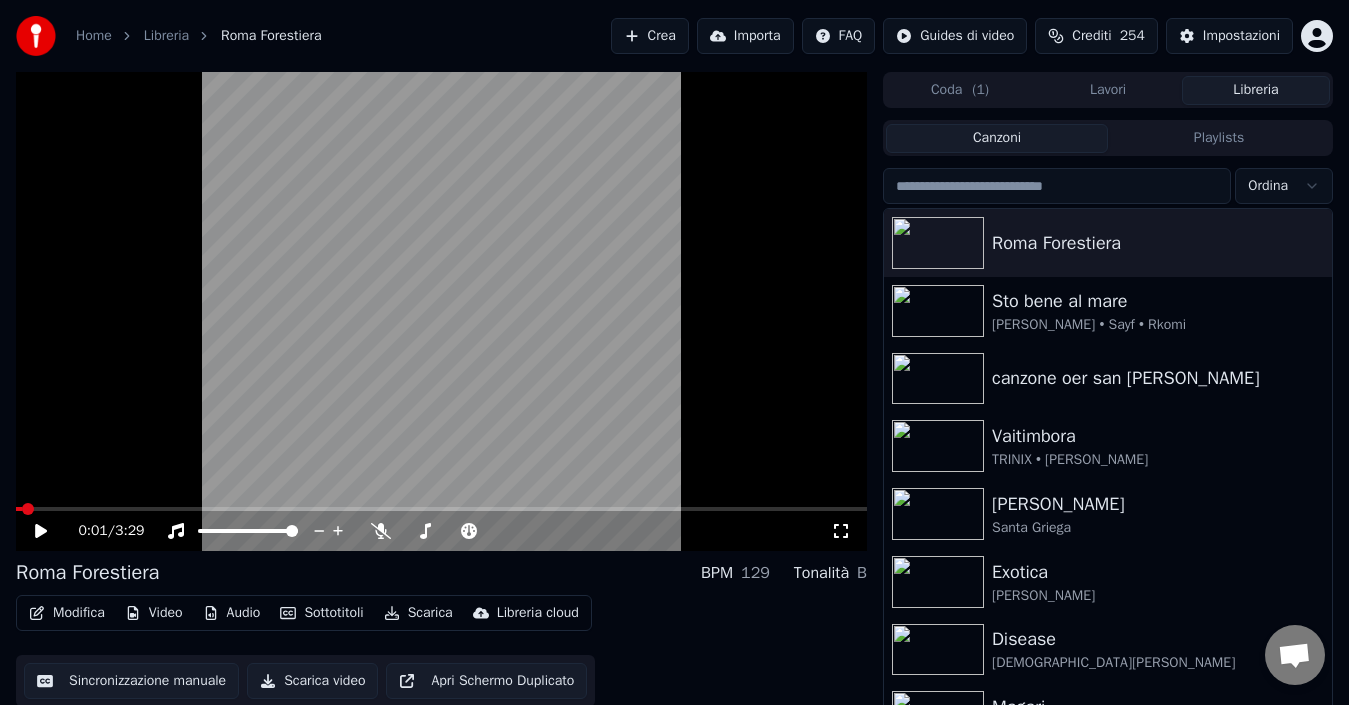 click on "Modifica" at bounding box center (67, 613) 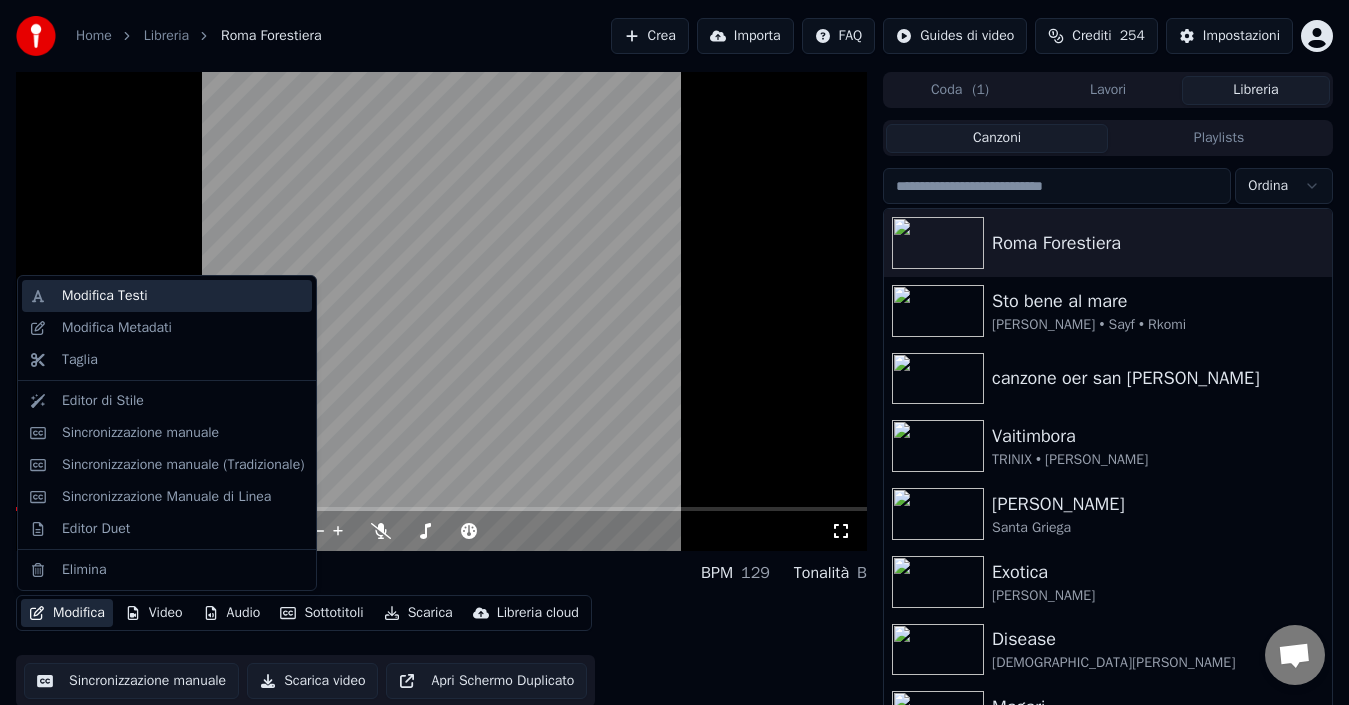 click on "Modifica Testi" at bounding box center [105, 296] 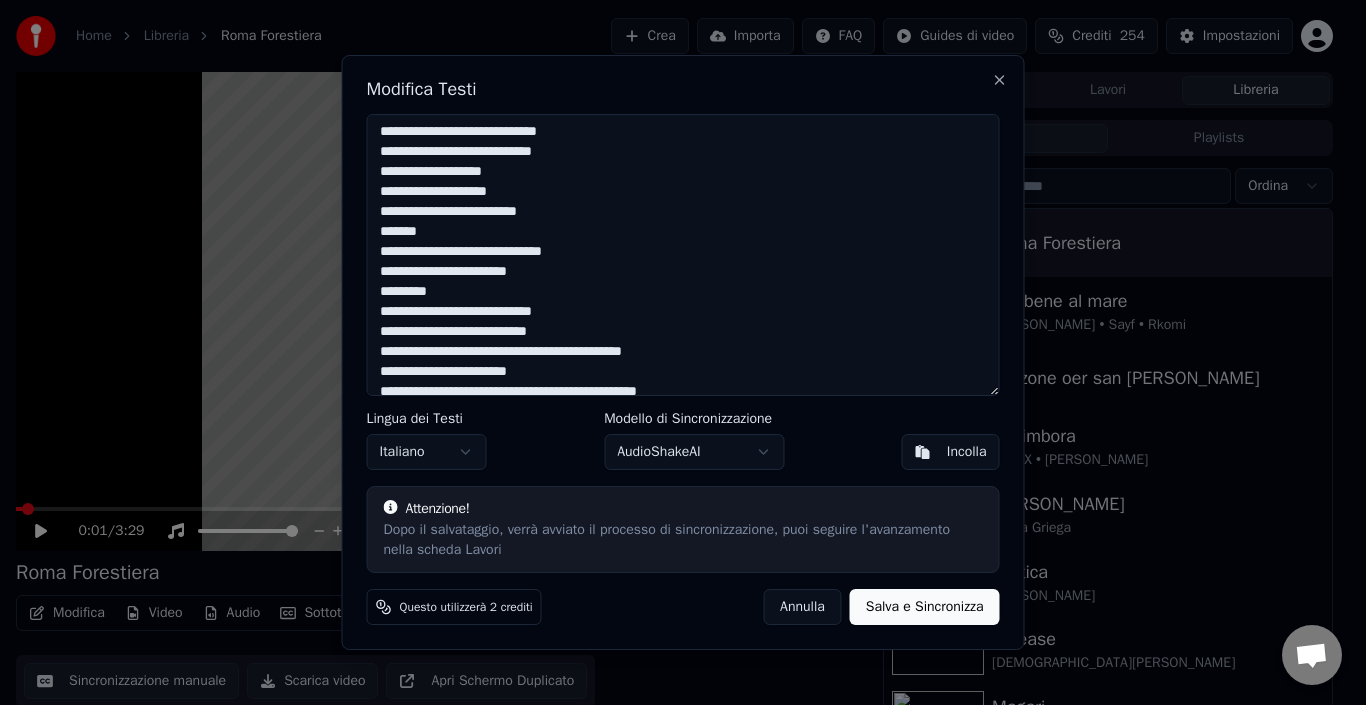 scroll, scrollTop: 515, scrollLeft: 0, axis: vertical 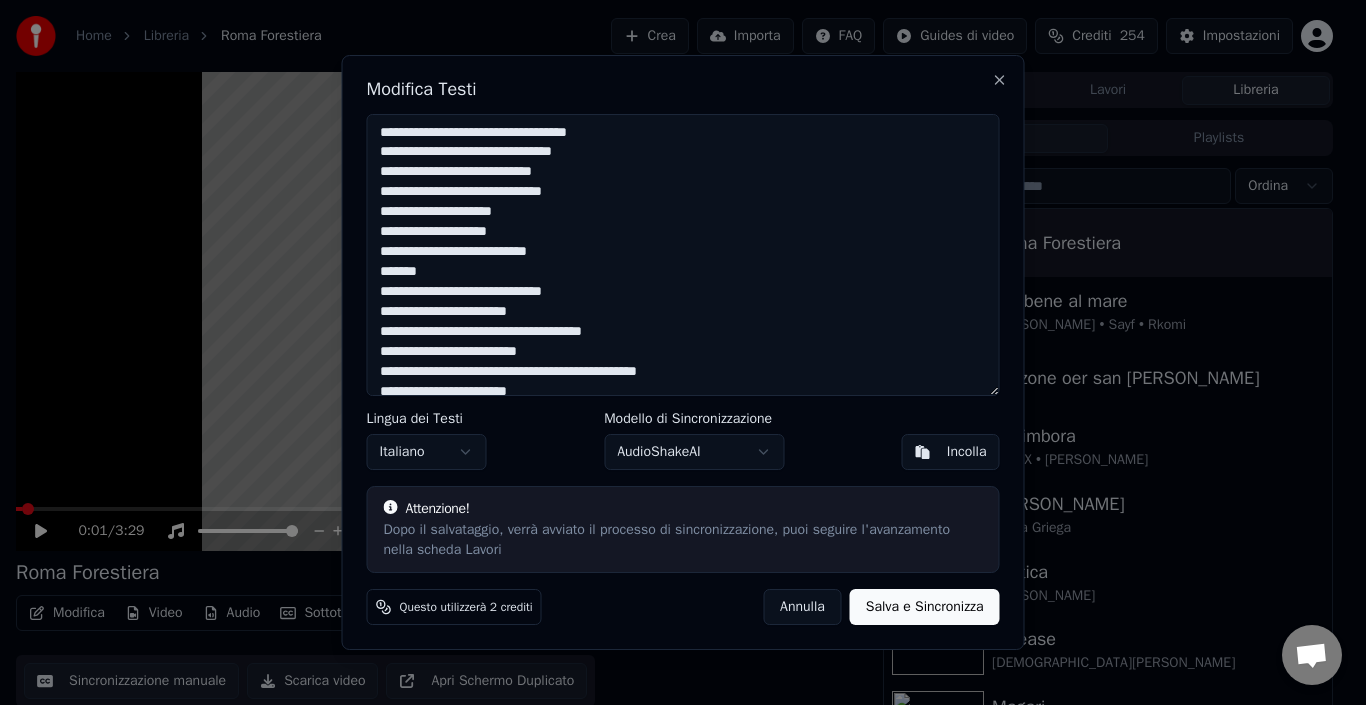 drag, startPoint x: 548, startPoint y: 374, endPoint x: 311, endPoint y: 76, distance: 380.7532 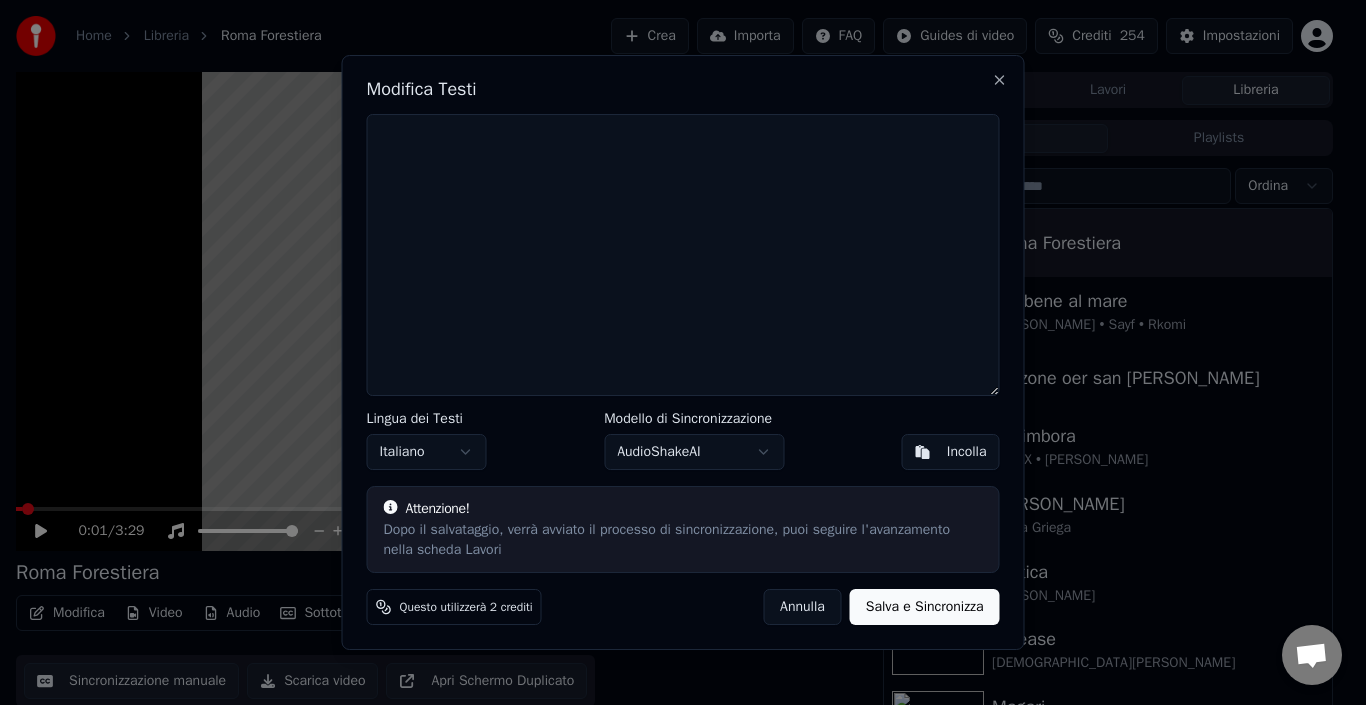 click on "Incolla" at bounding box center [967, 452] 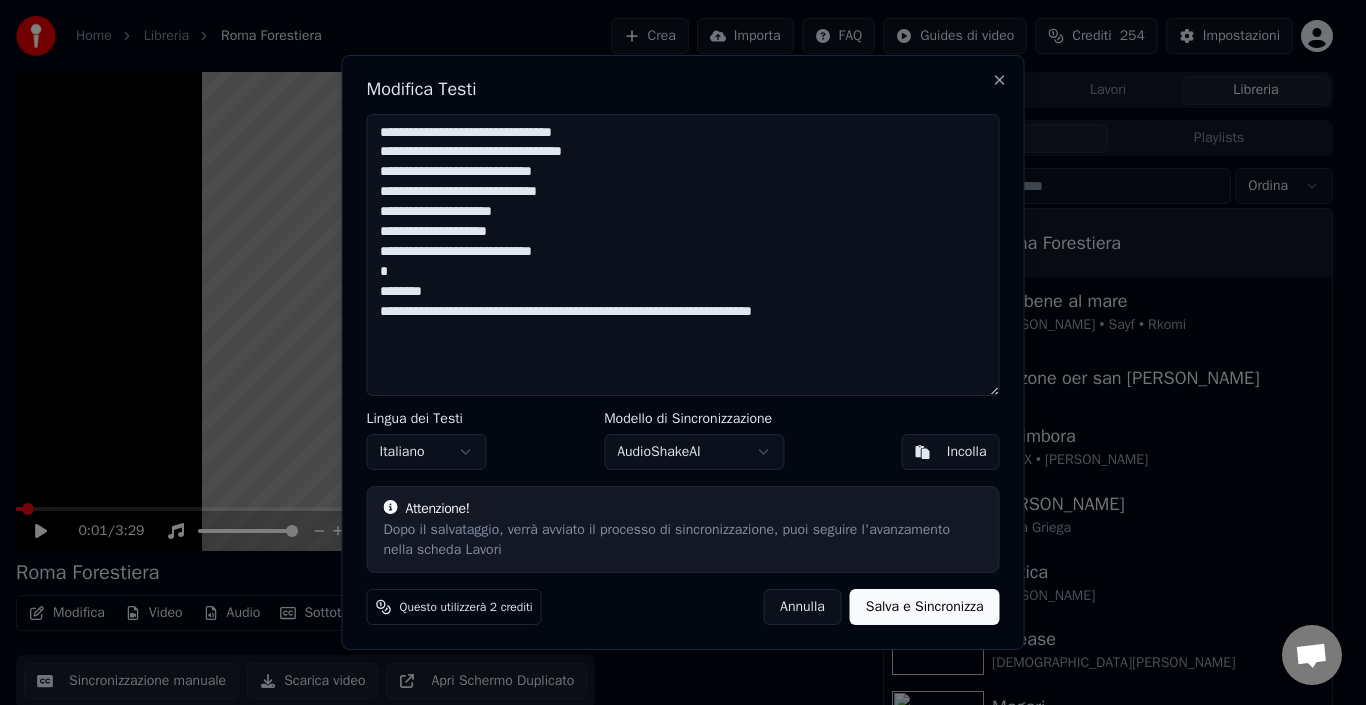 drag, startPoint x: 850, startPoint y: 324, endPoint x: 323, endPoint y: 123, distance: 564.03015 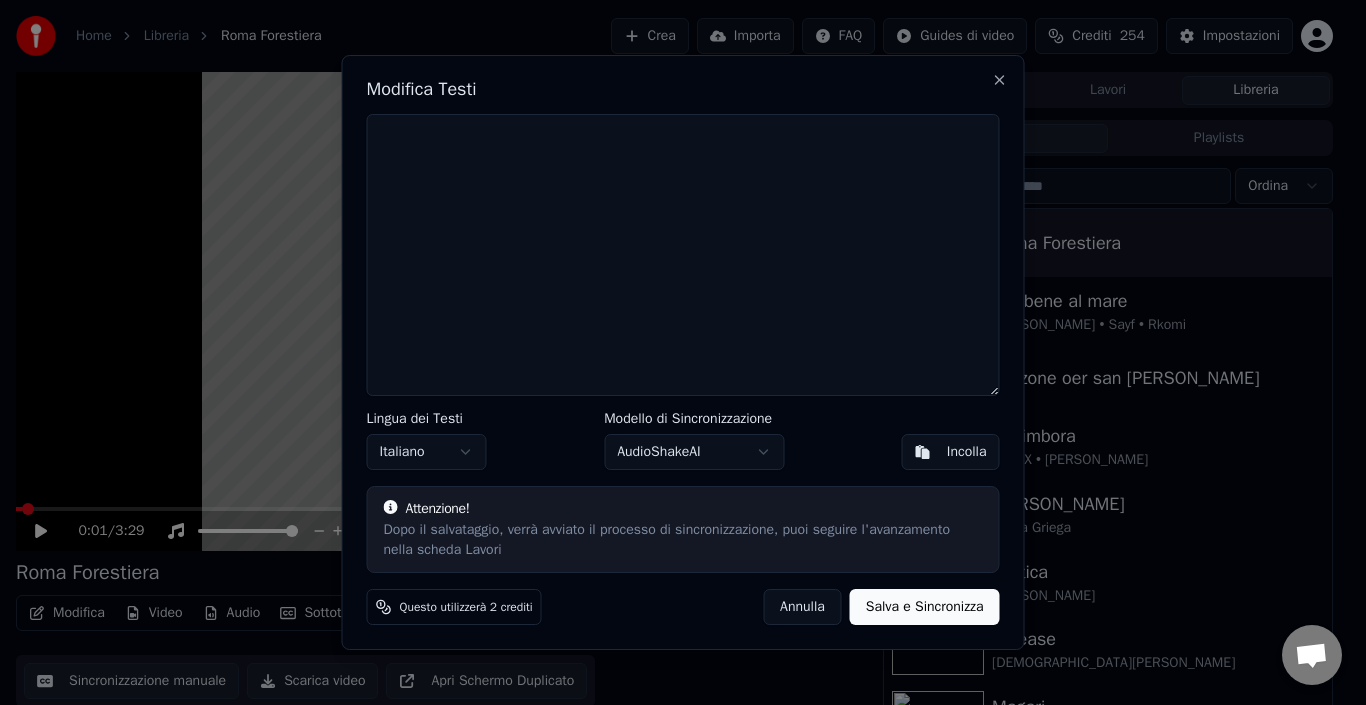 click on "Incolla" at bounding box center (967, 452) 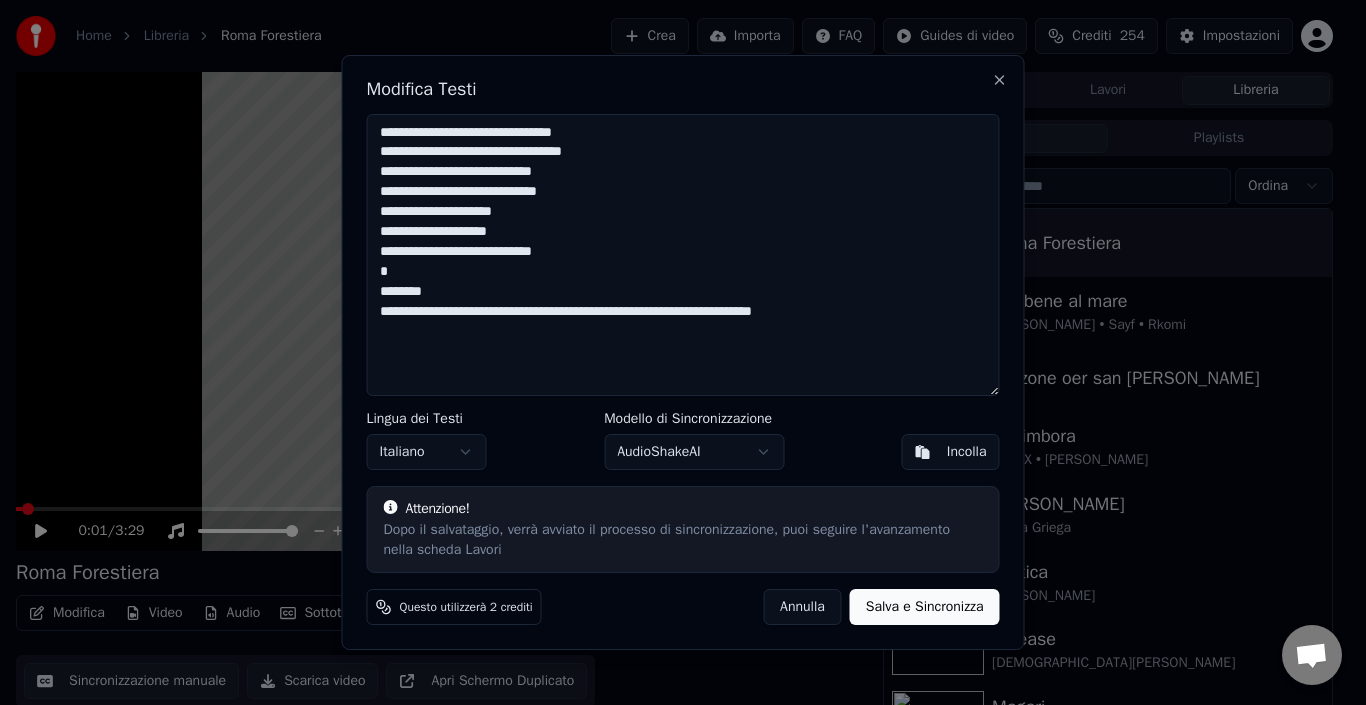 drag, startPoint x: 775, startPoint y: 311, endPoint x: 383, endPoint y: 292, distance: 392.46017 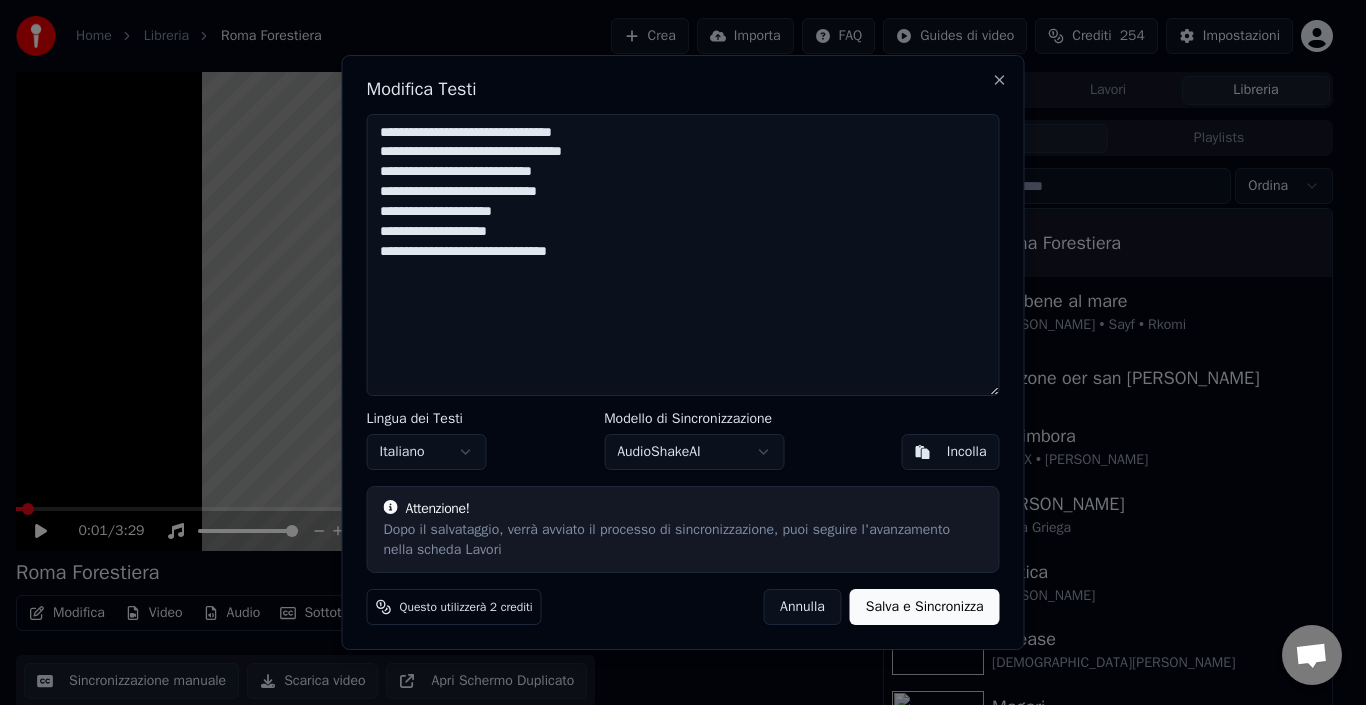 click on "**********" at bounding box center (683, 255) 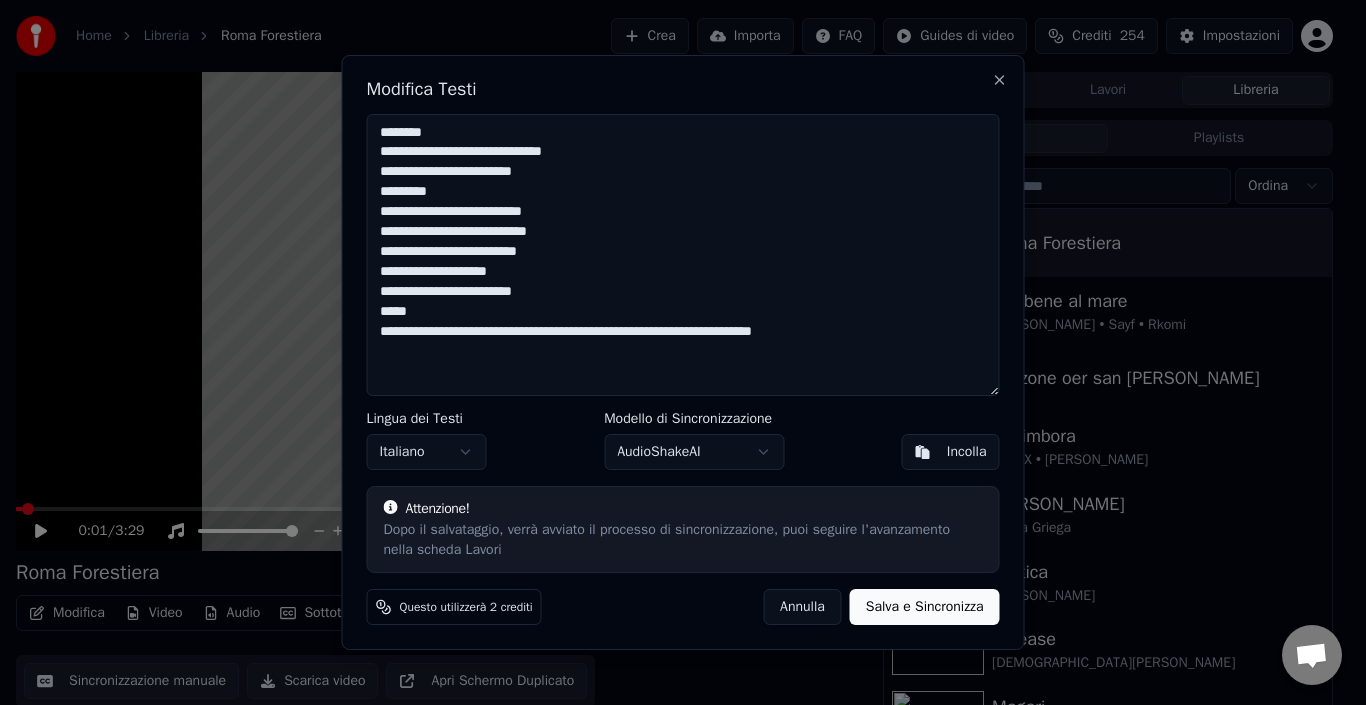drag, startPoint x: 829, startPoint y: 326, endPoint x: 328, endPoint y: 86, distance: 555.5187 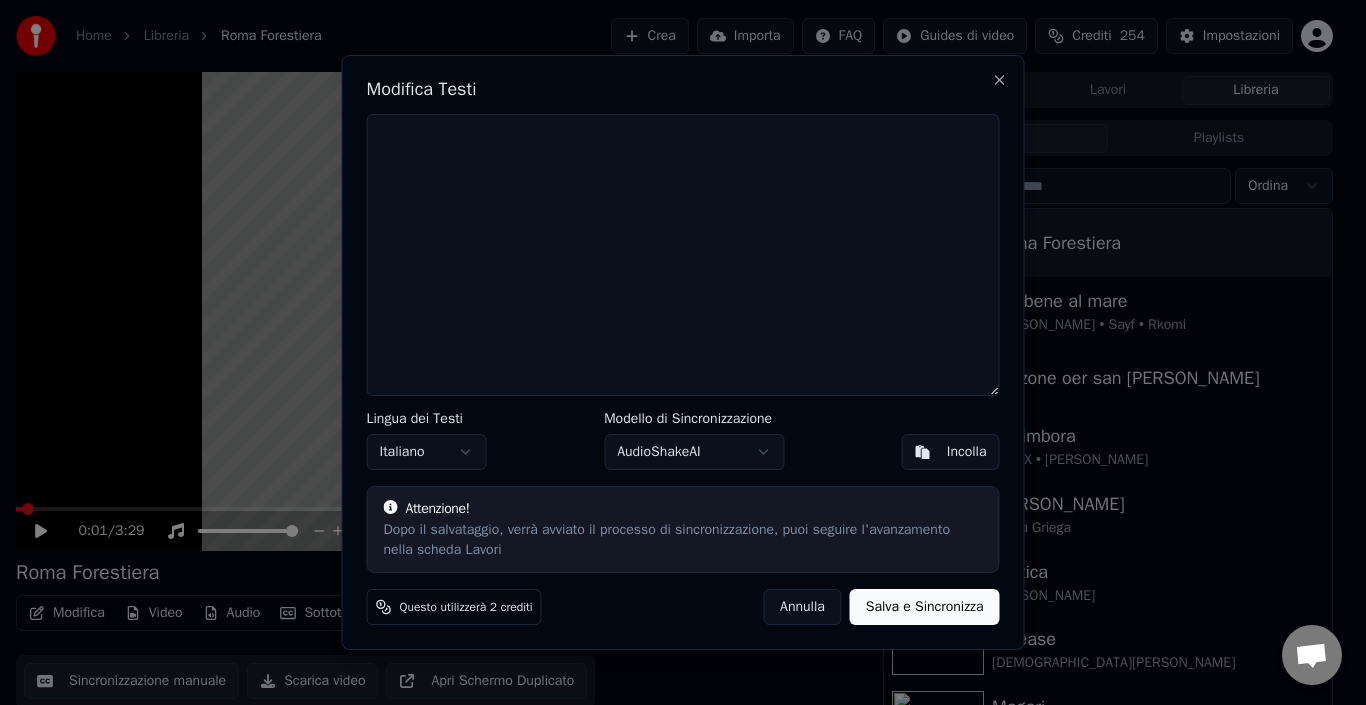 click on "Incolla" at bounding box center (967, 452) 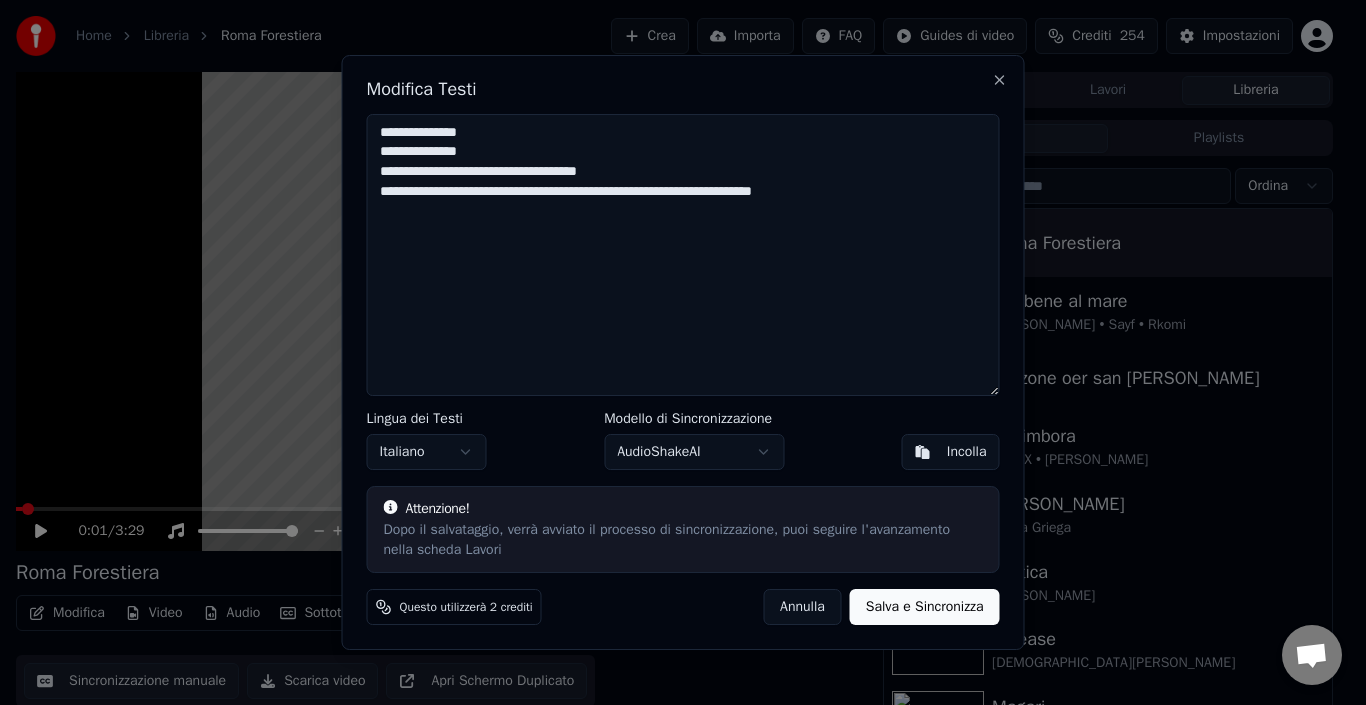 drag, startPoint x: 840, startPoint y: 193, endPoint x: 364, endPoint y: 94, distance: 486.1862 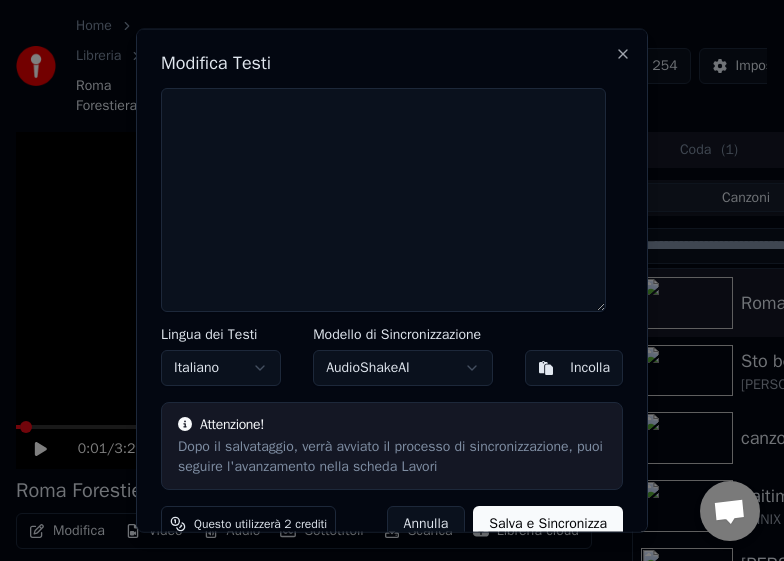 click on "Annulla" at bounding box center [426, 523] 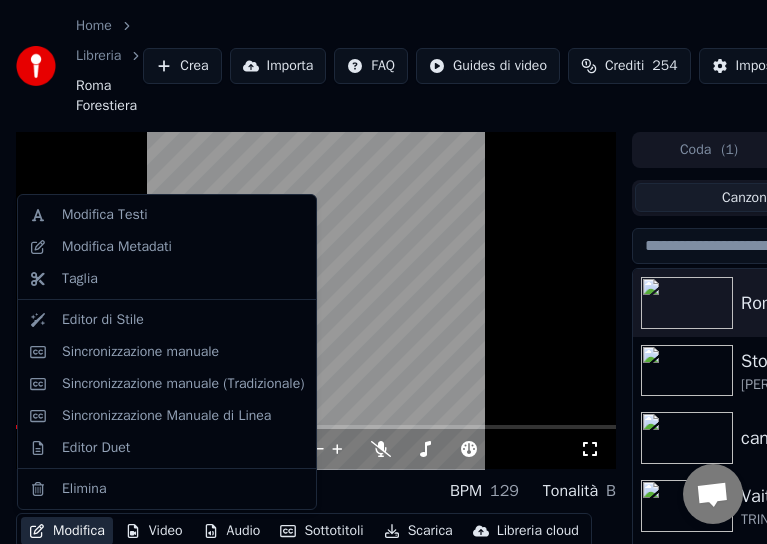 click on "Modifica" at bounding box center [67, 531] 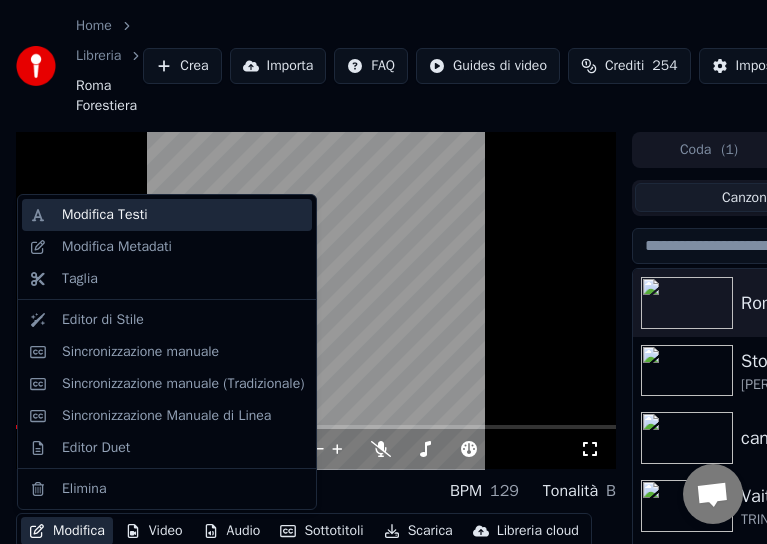 click on "Modifica Testi" at bounding box center [105, 215] 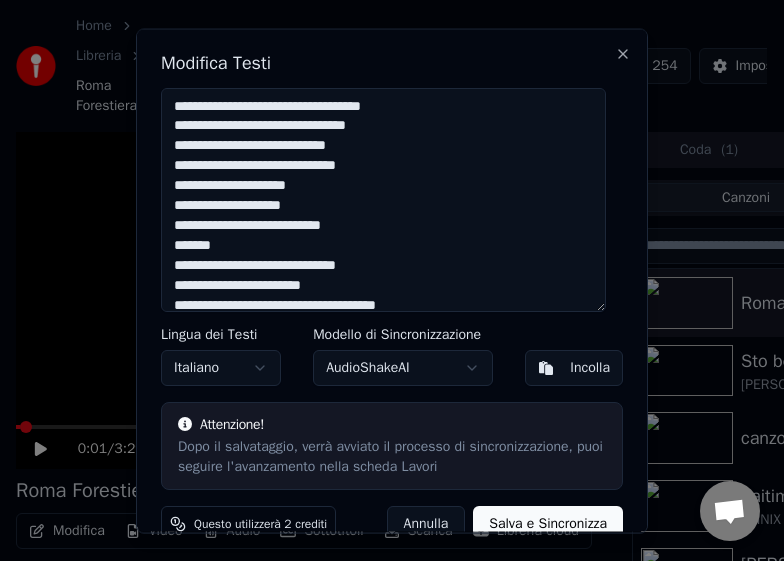 click at bounding box center (383, 199) 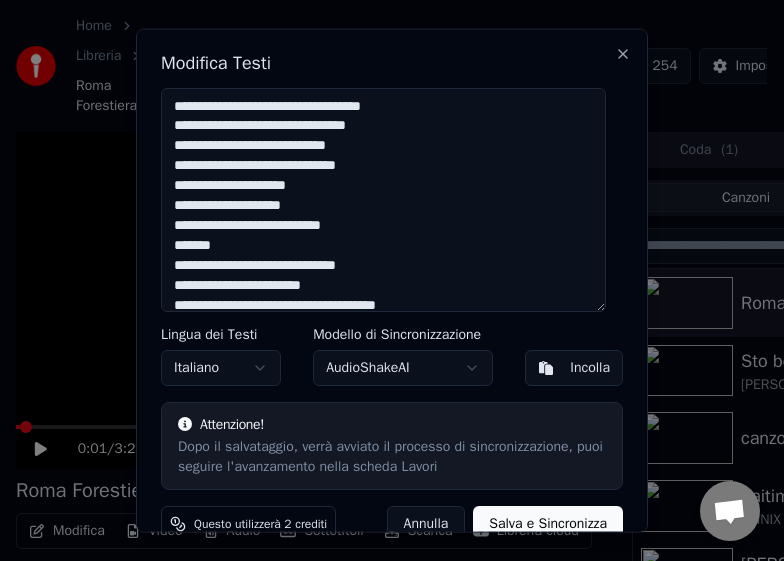 click at bounding box center (383, 199) 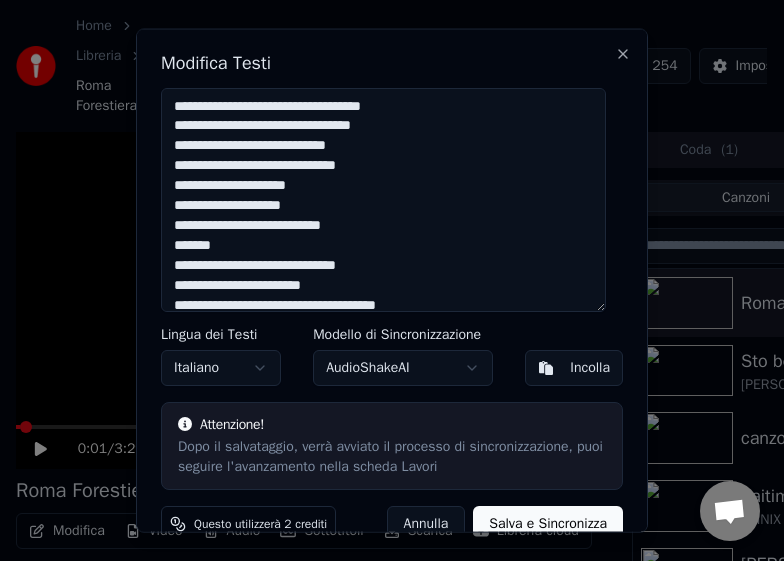 click at bounding box center (383, 199) 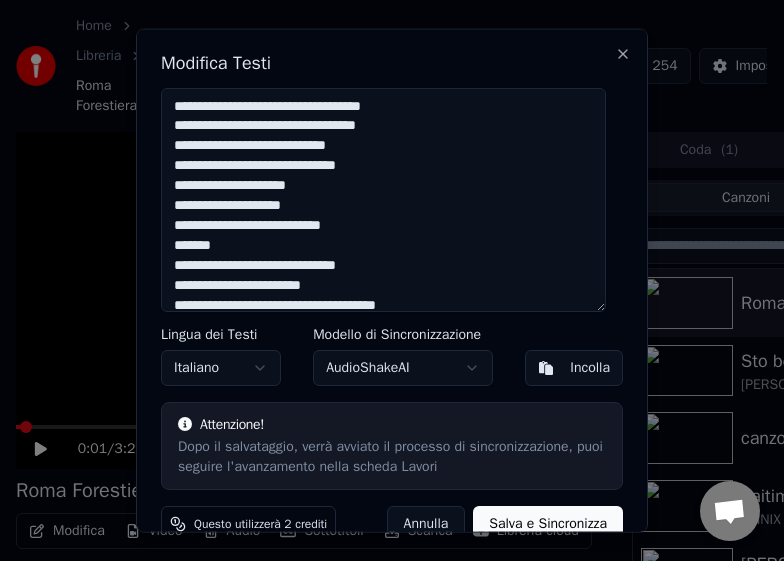 click at bounding box center [383, 199] 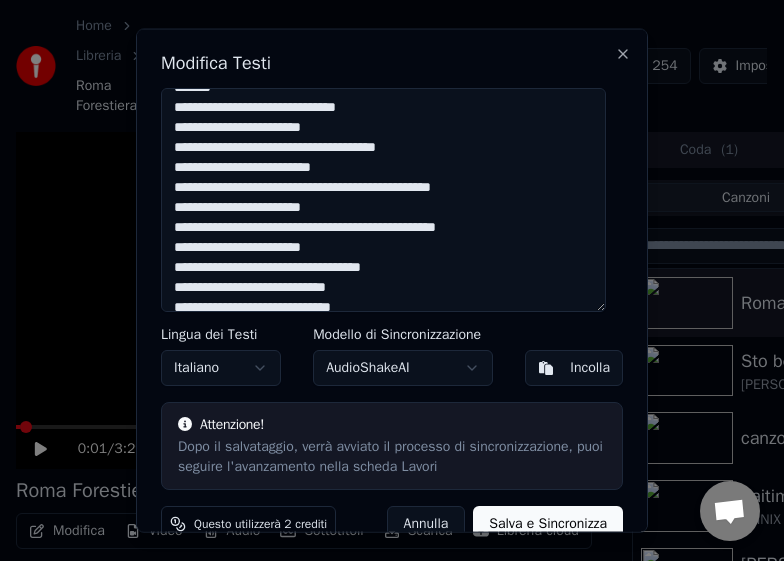 scroll, scrollTop: 160, scrollLeft: 0, axis: vertical 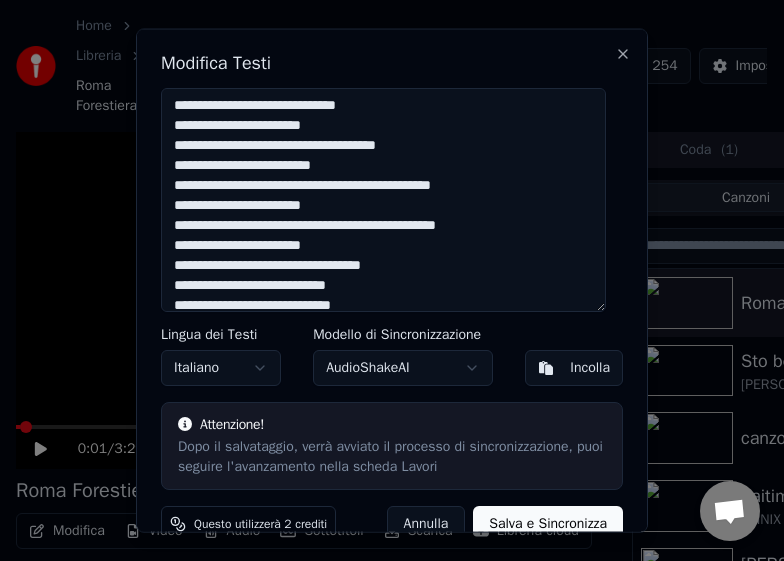 click at bounding box center (383, 199) 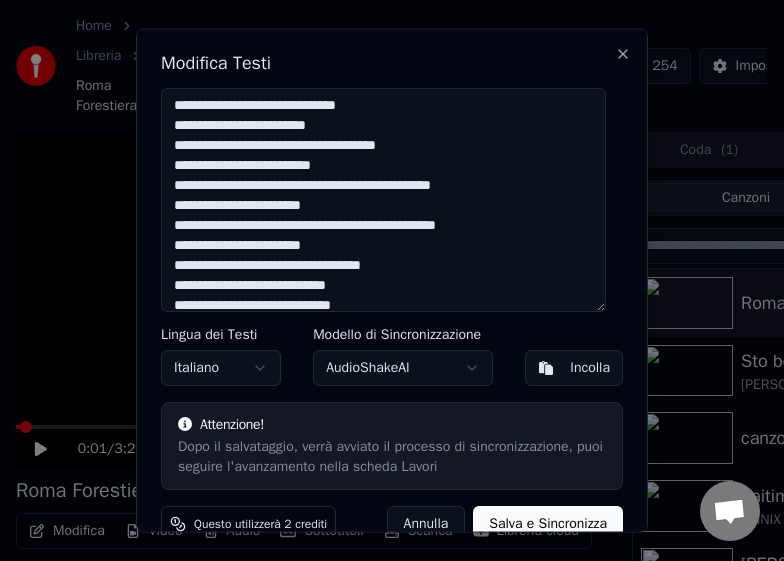 click at bounding box center (383, 199) 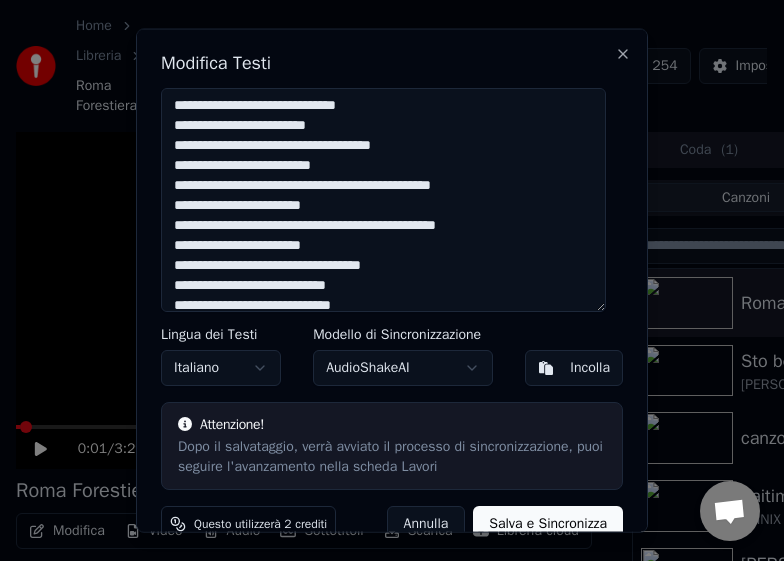click at bounding box center [383, 199] 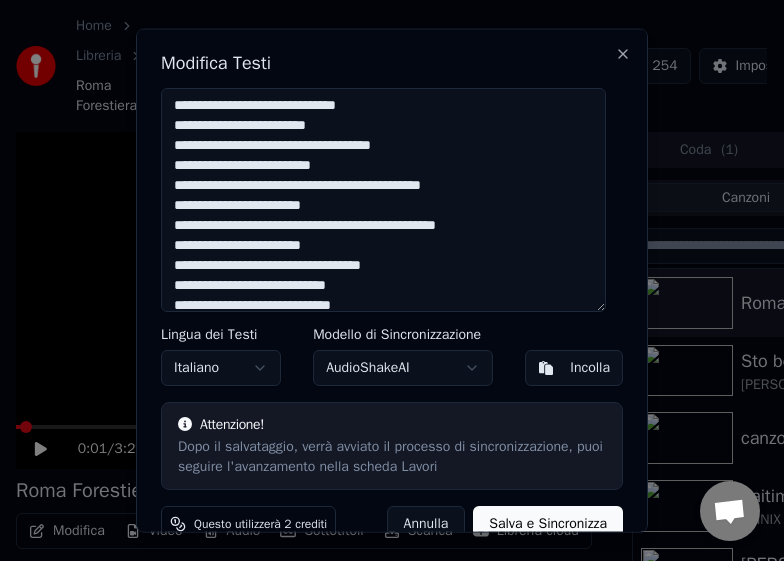click at bounding box center (383, 199) 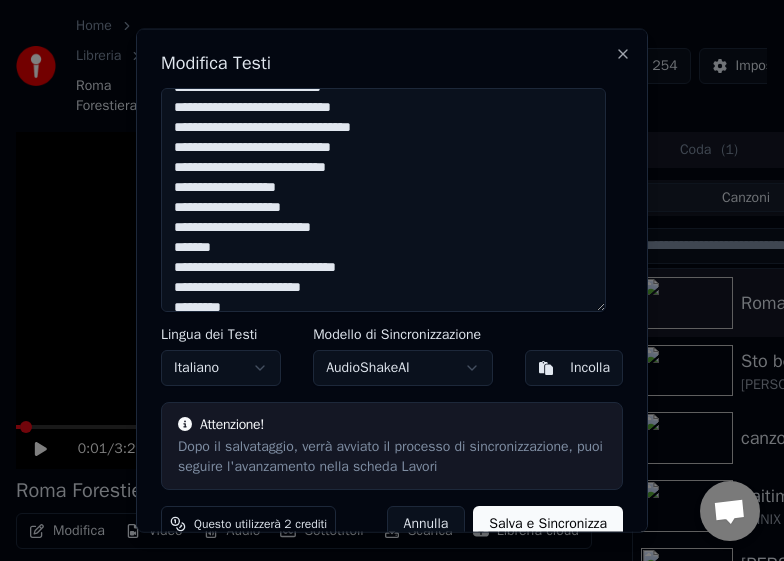 scroll, scrollTop: 359, scrollLeft: 0, axis: vertical 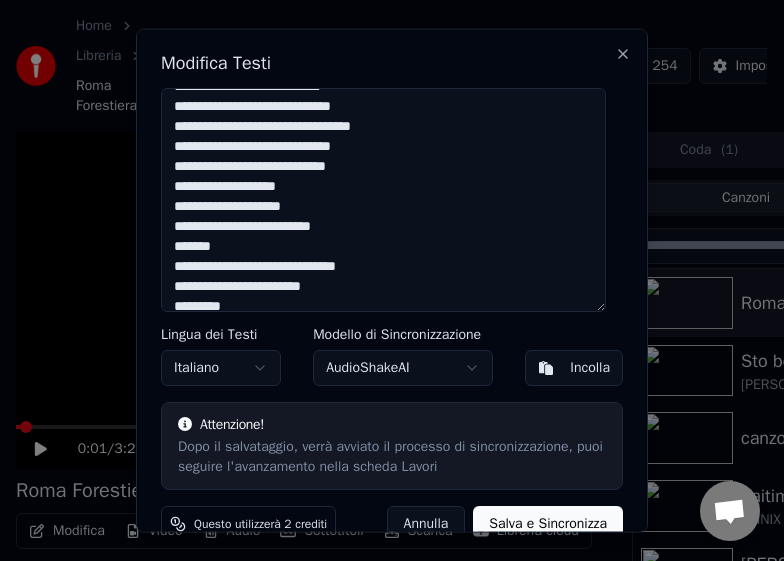 click at bounding box center (383, 199) 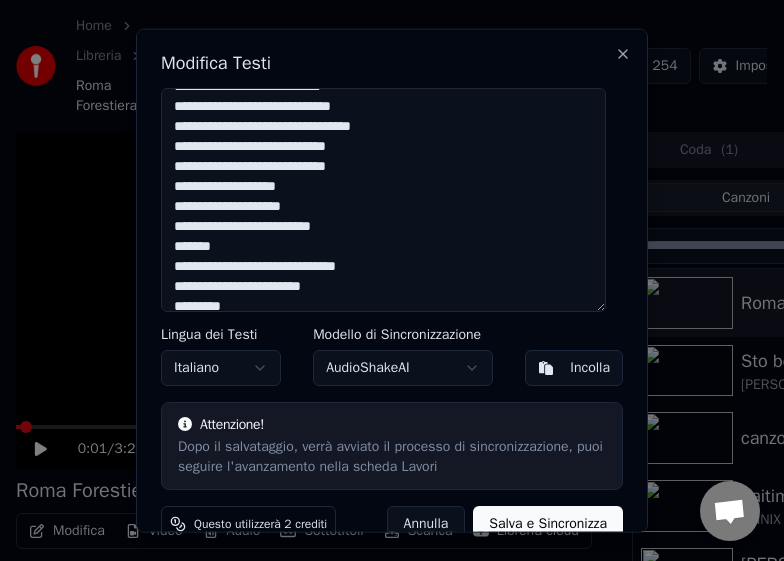 click at bounding box center (383, 199) 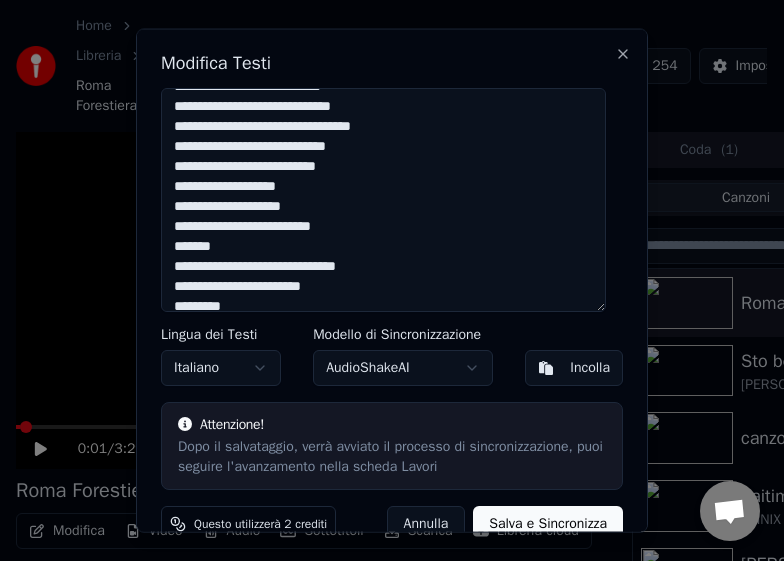 click at bounding box center [383, 199] 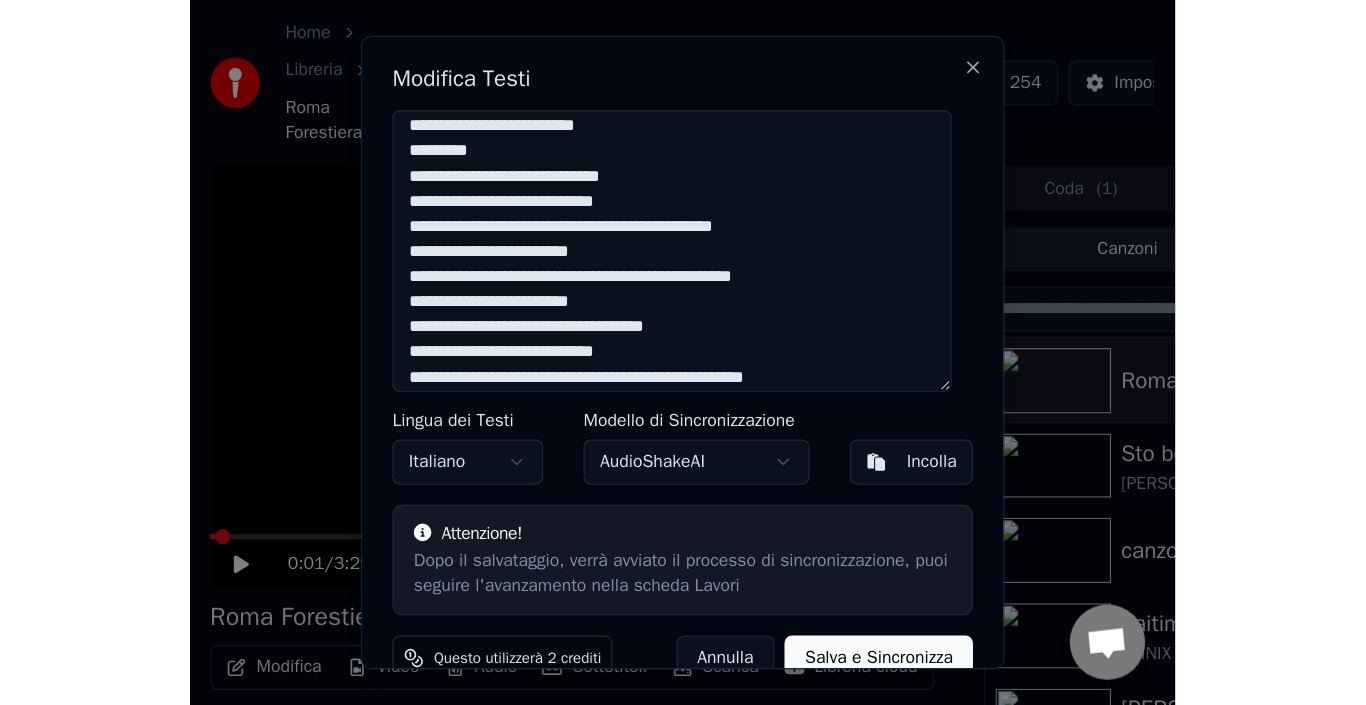 scroll, scrollTop: 573, scrollLeft: 0, axis: vertical 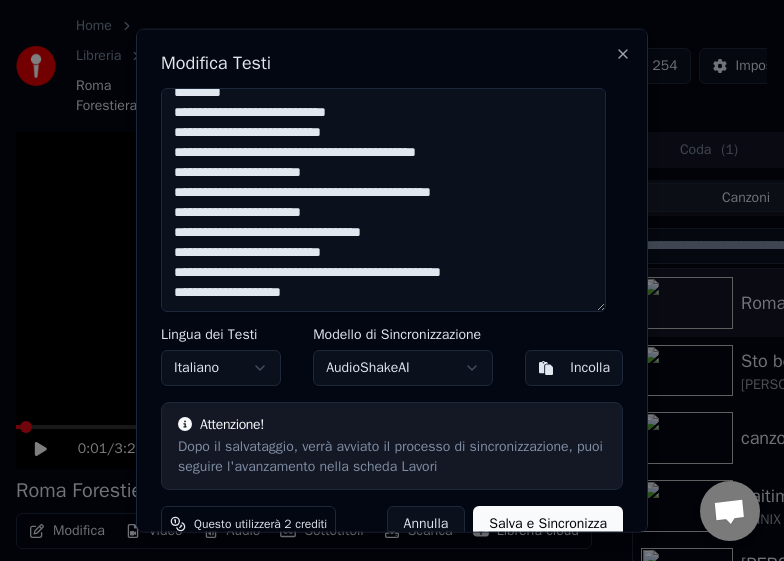 click at bounding box center (383, 199) 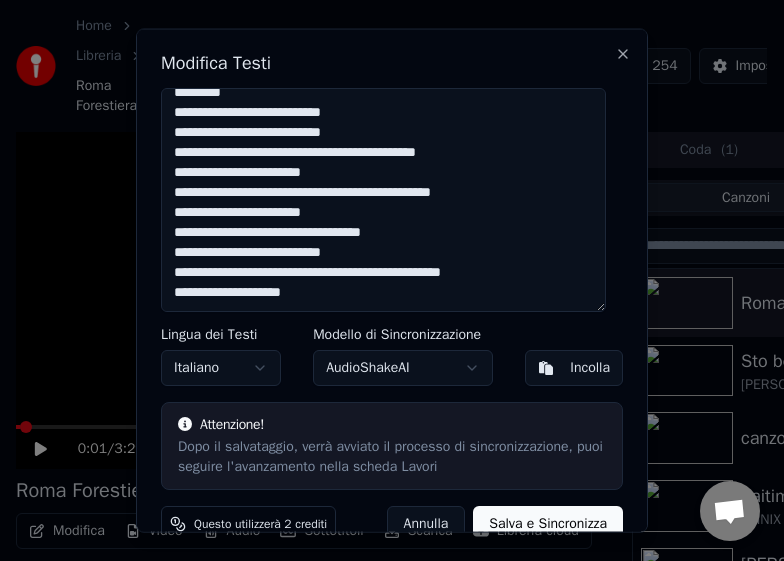 click at bounding box center (383, 199) 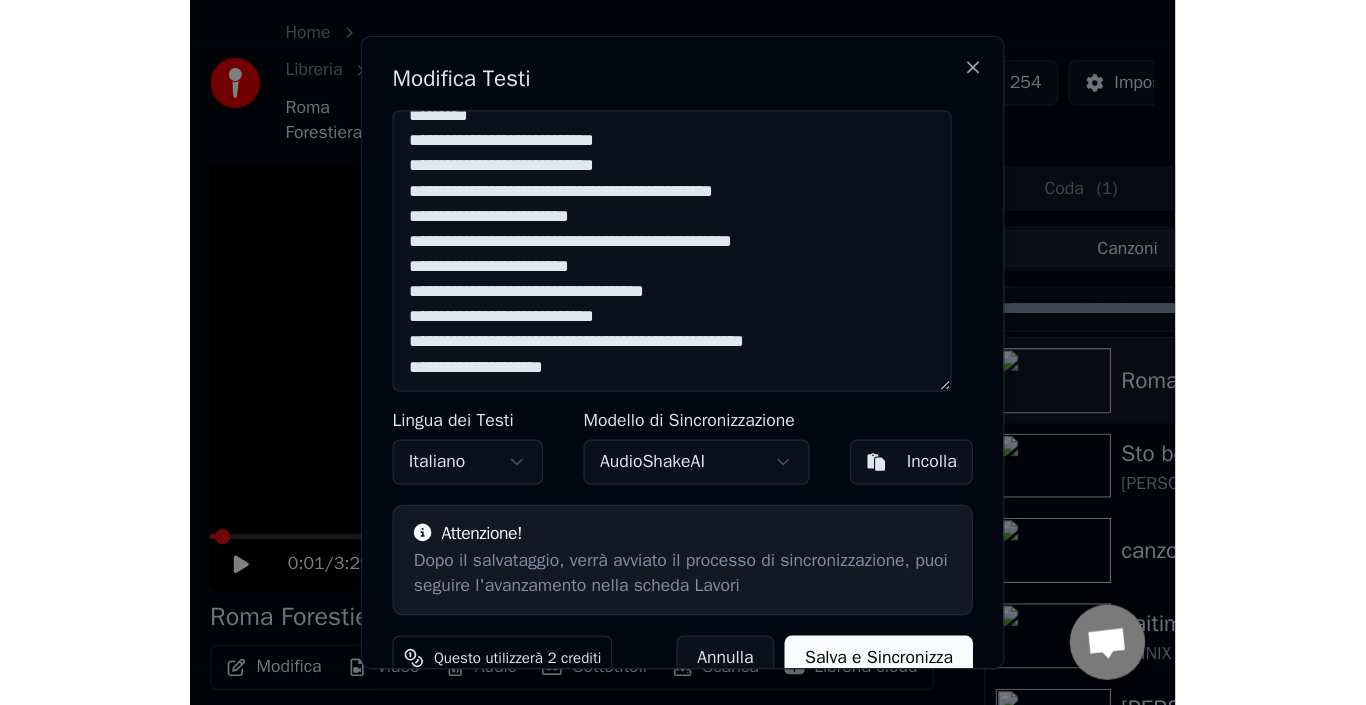 scroll, scrollTop: 515, scrollLeft: 0, axis: vertical 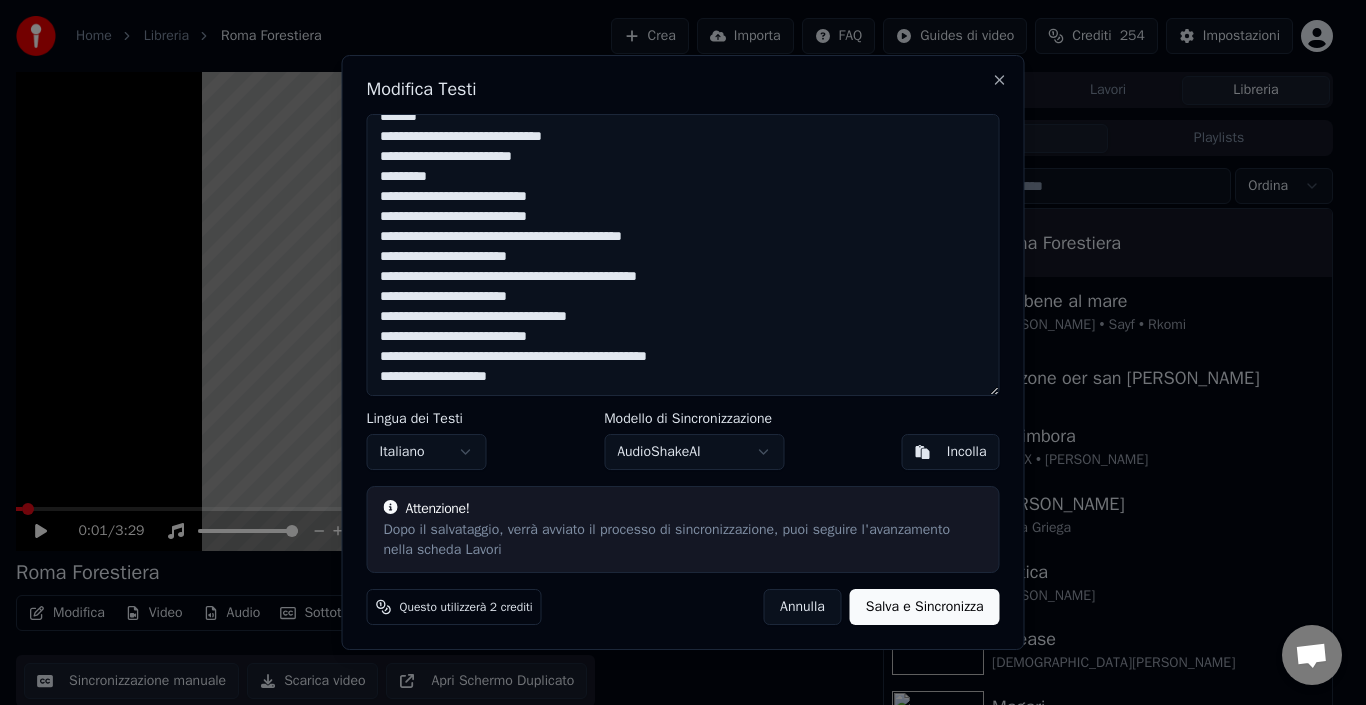 type on "**********" 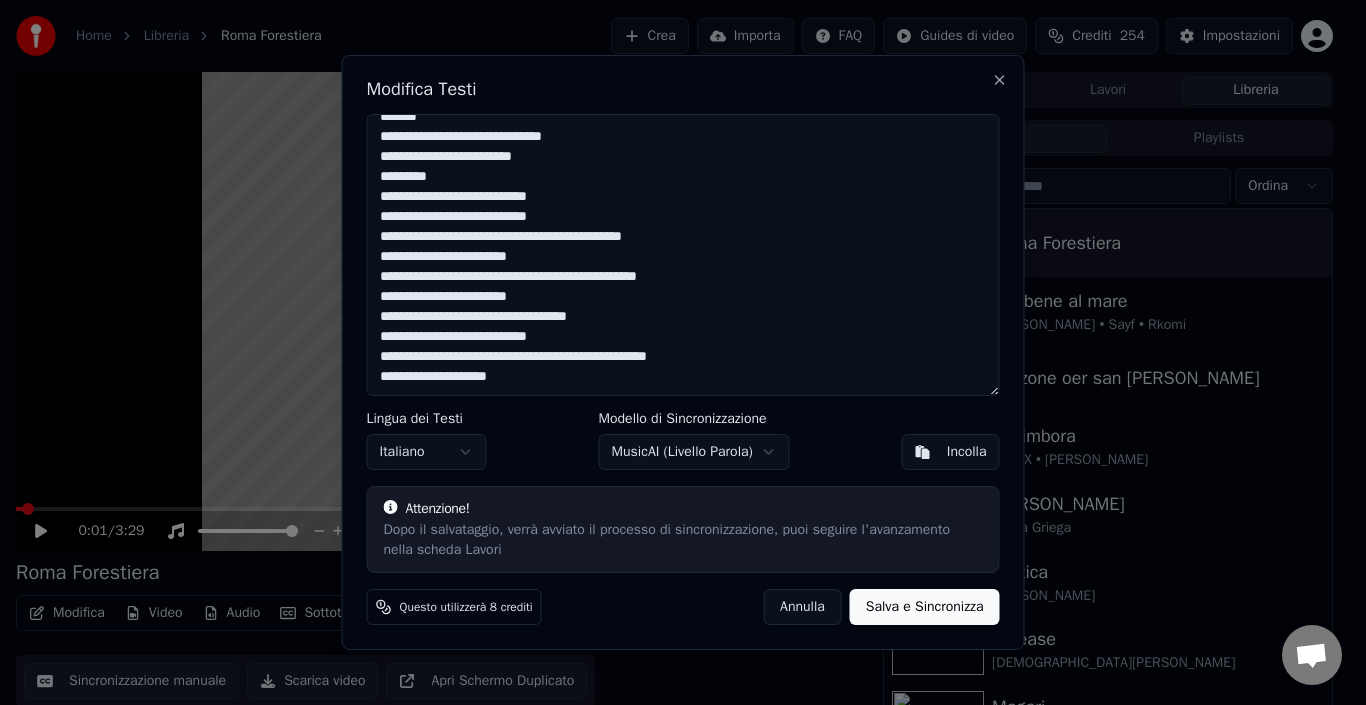 click on "Salva e Sincronizza" at bounding box center (925, 607) 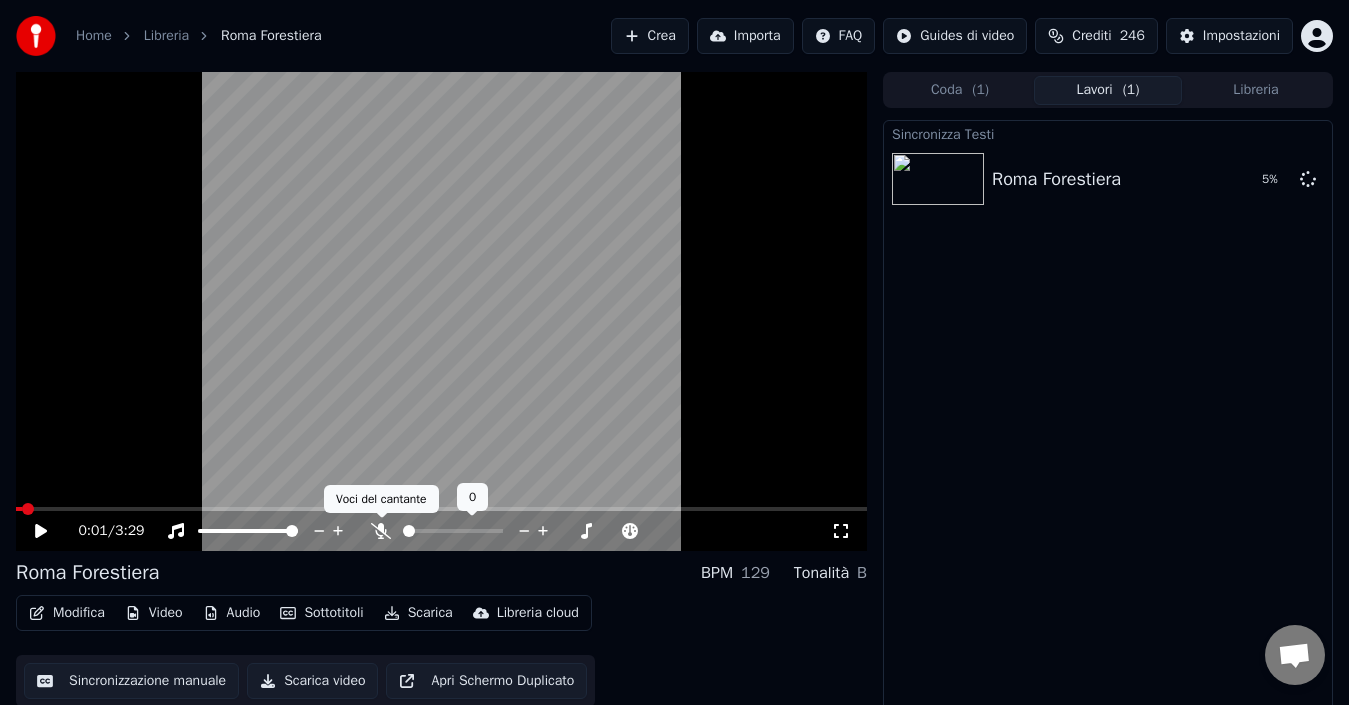 click 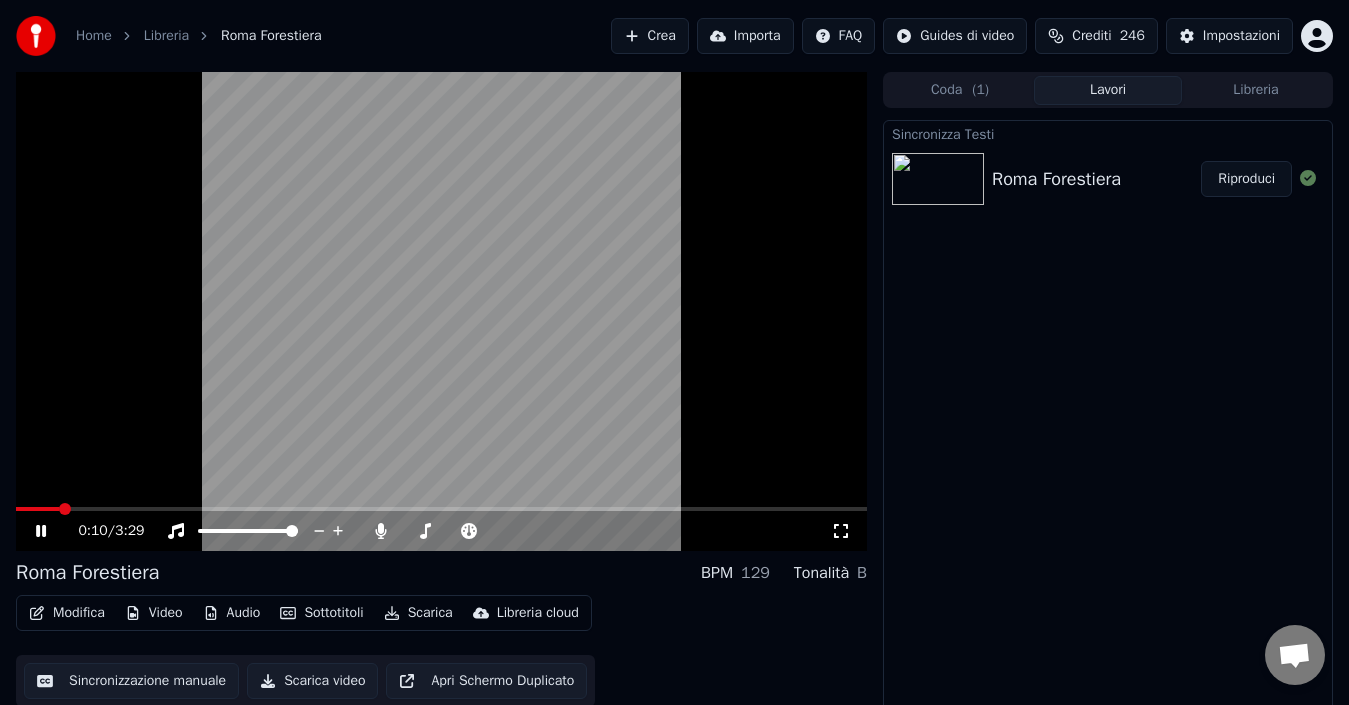 click 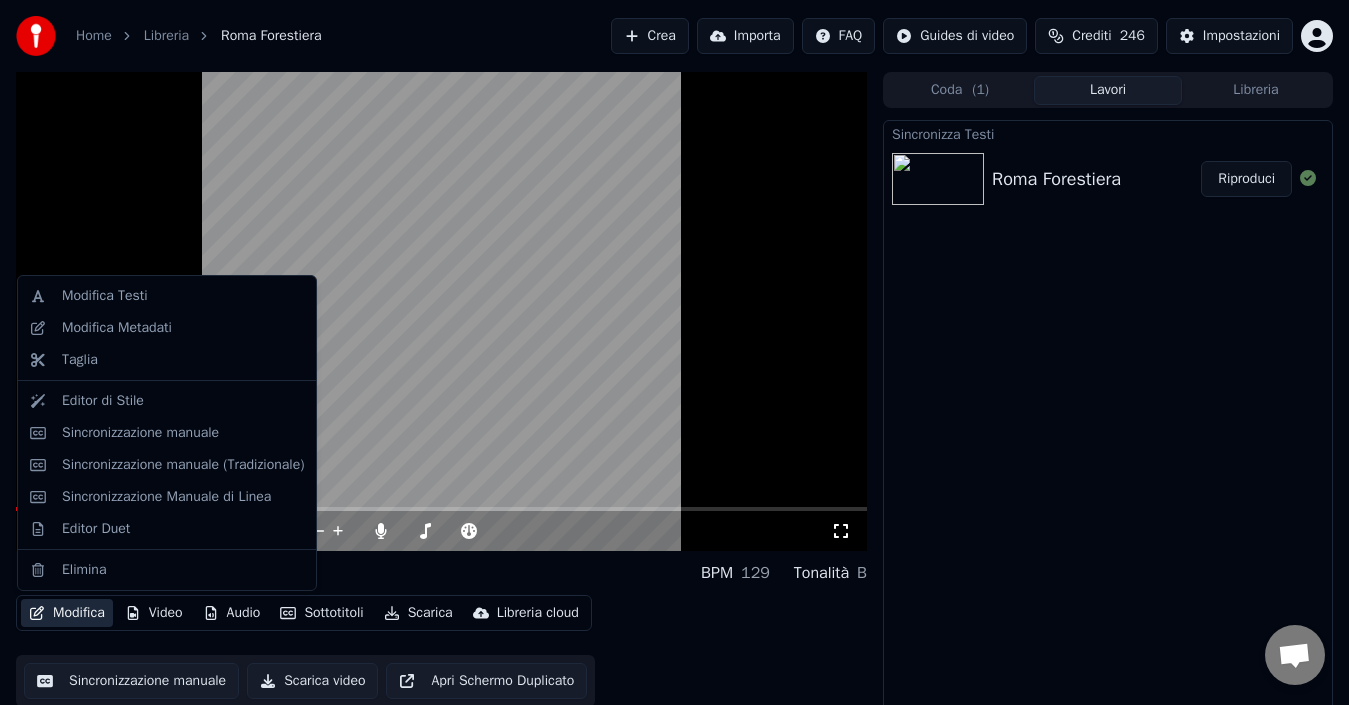 click on "Modifica" at bounding box center [67, 613] 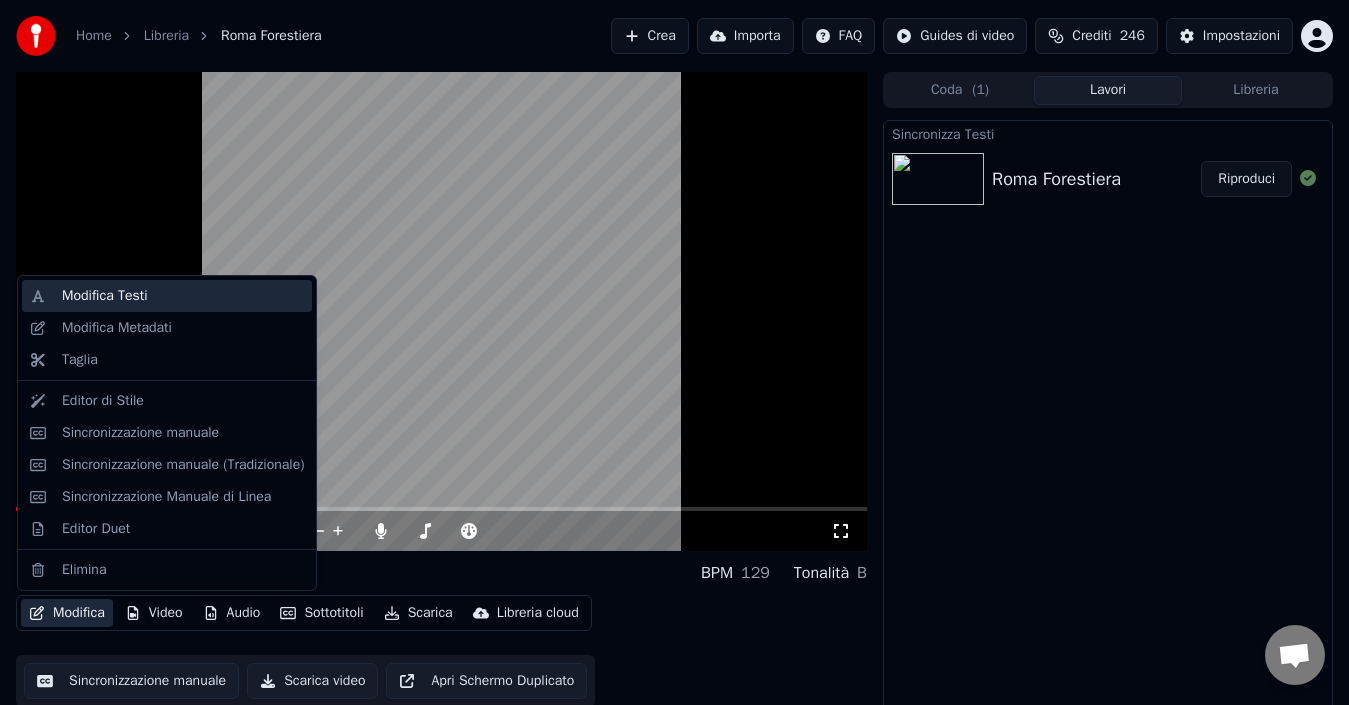 click on "Modifica Testi" at bounding box center [105, 296] 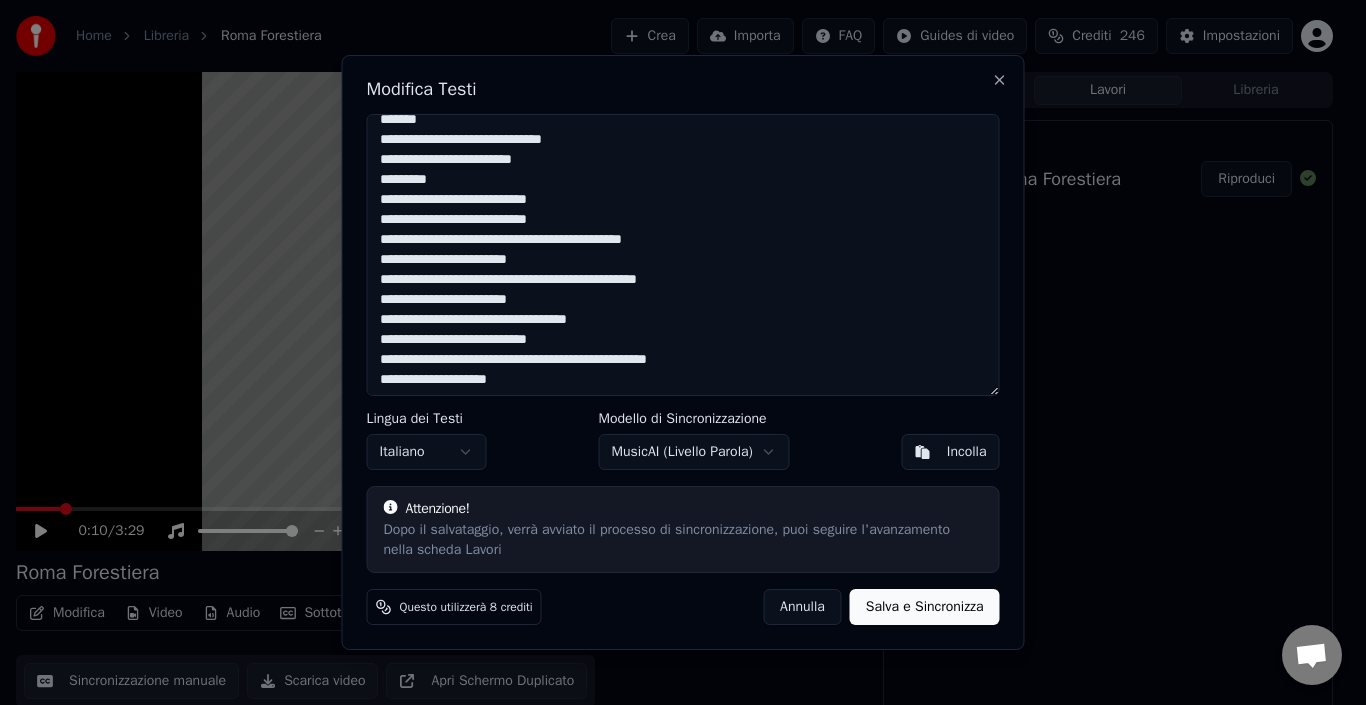 scroll, scrollTop: 515, scrollLeft: 0, axis: vertical 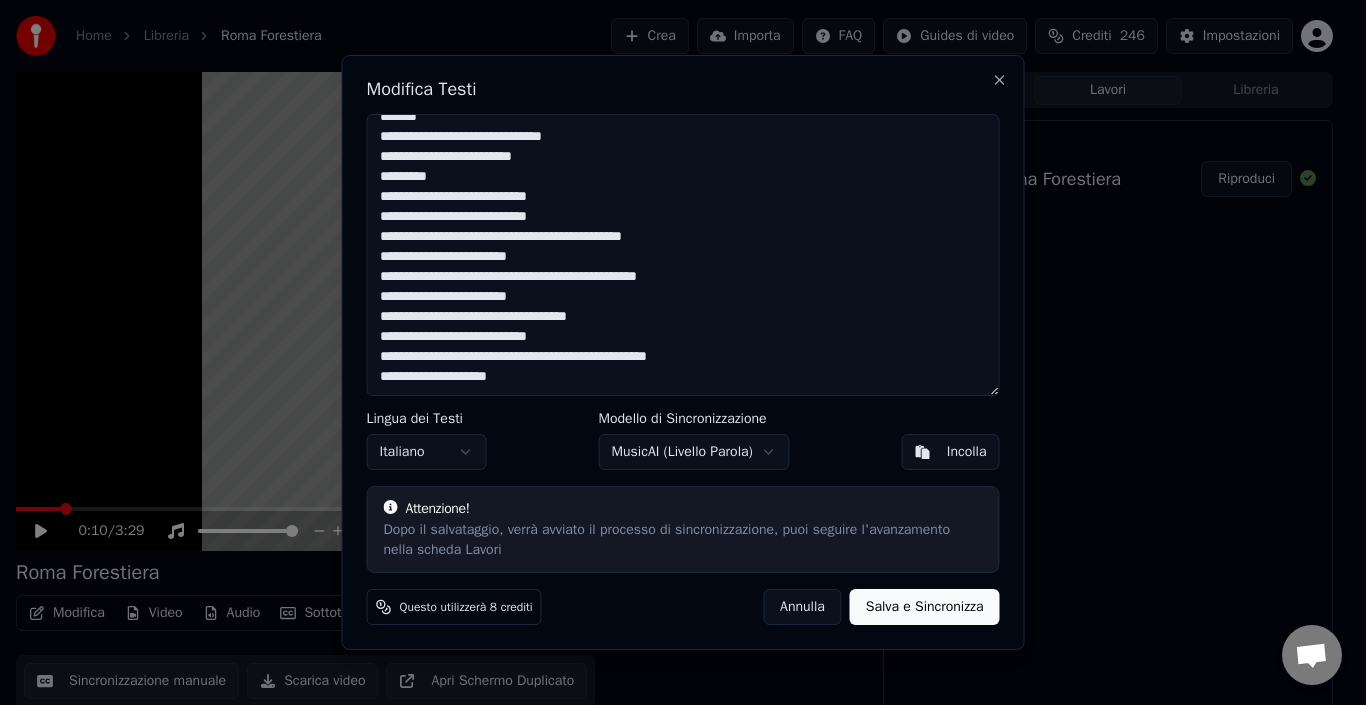 drag, startPoint x: 377, startPoint y: 126, endPoint x: 690, endPoint y: 376, distance: 400.58582 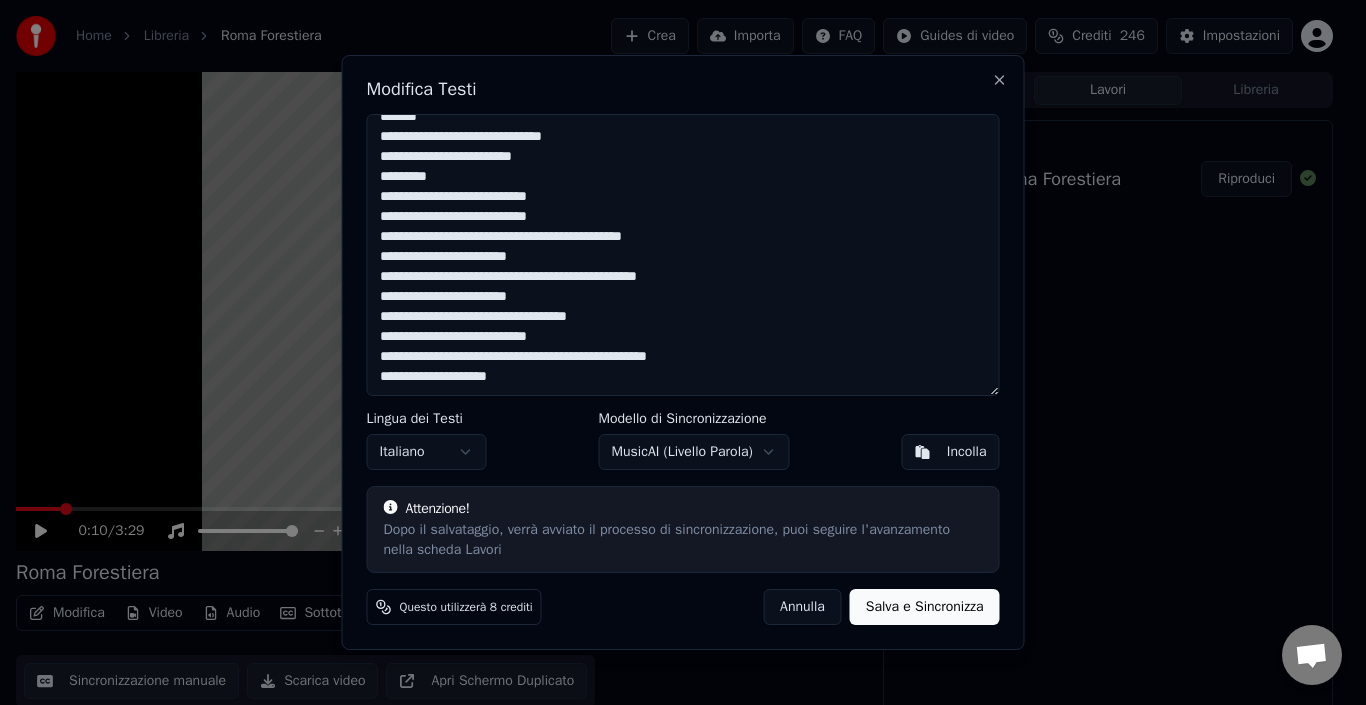 click on "Modifica Testi Lingua dei Testi Italiano Modello di Sincronizzazione MusicAI ( Livello Parola ) Incolla Attenzione! Dopo il salvataggio, verrà avviato il processo di sincronizzazione, puoi seguire l'avanzamento nella scheda Lavori Questo utilizzerà 8 crediti [PERSON_NAME] e Sincronizza Close" at bounding box center (683, 353) 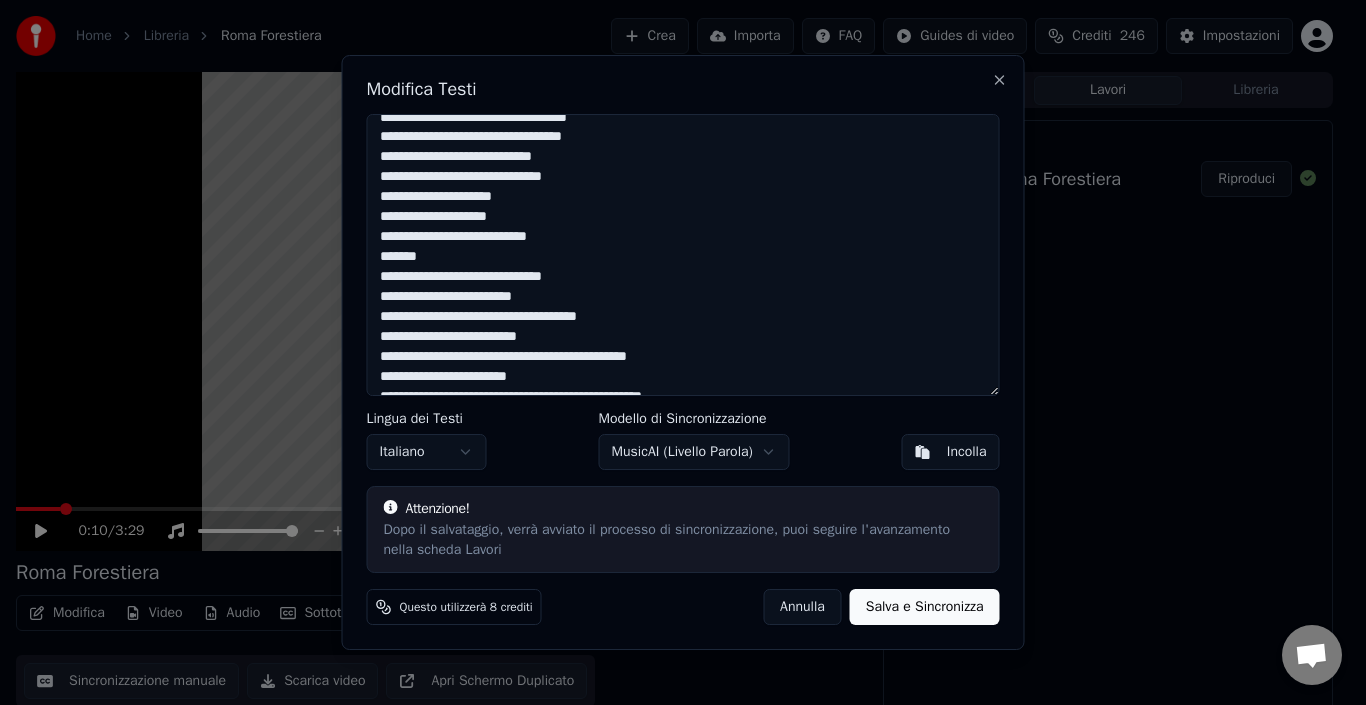 scroll, scrollTop: 0, scrollLeft: 0, axis: both 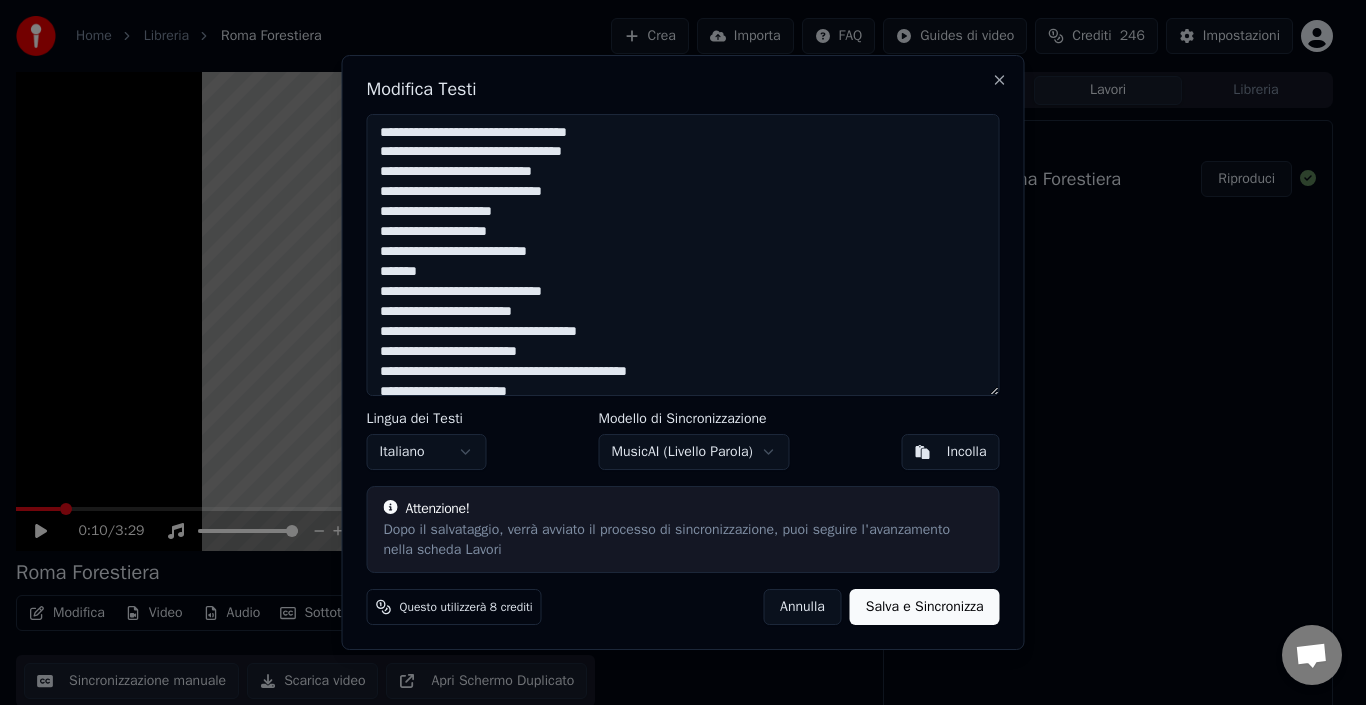 drag, startPoint x: 508, startPoint y: 380, endPoint x: 338, endPoint y: 89, distance: 337.0178 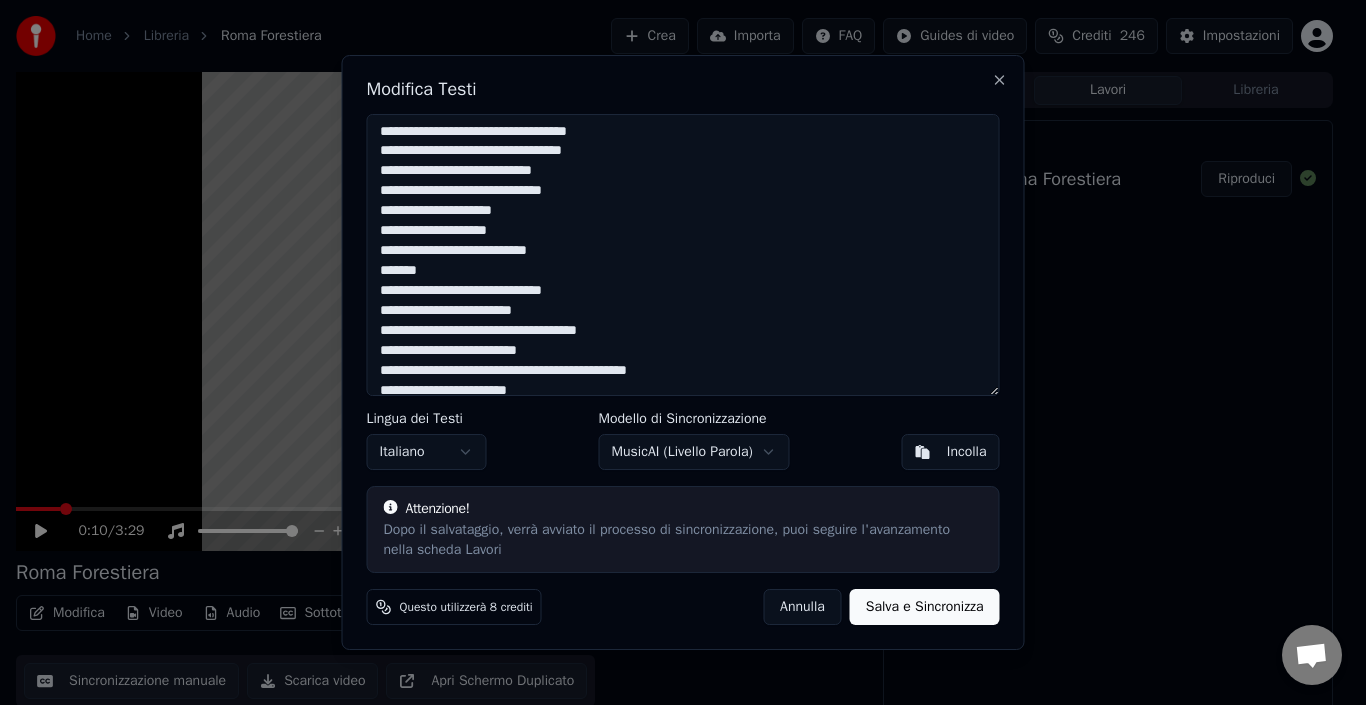 scroll, scrollTop: 0, scrollLeft: 0, axis: both 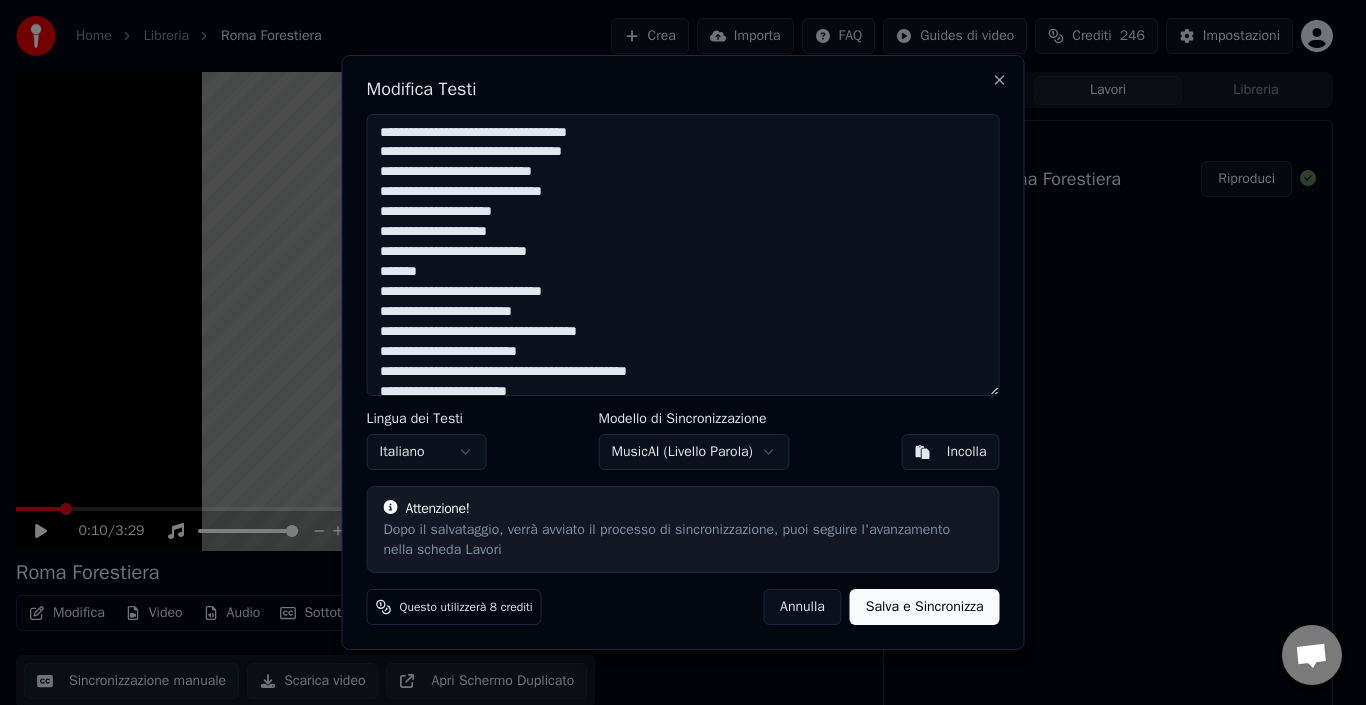 click at bounding box center (683, 255) 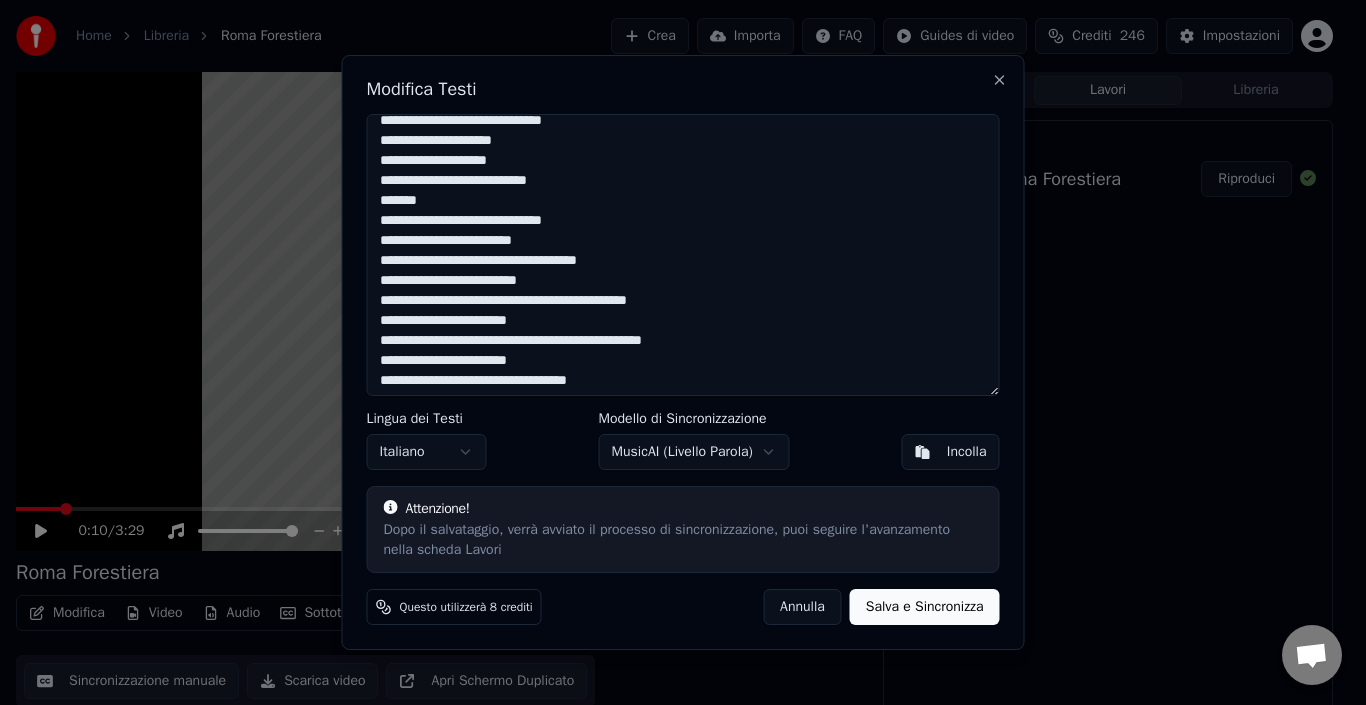 scroll, scrollTop: 100, scrollLeft: 0, axis: vertical 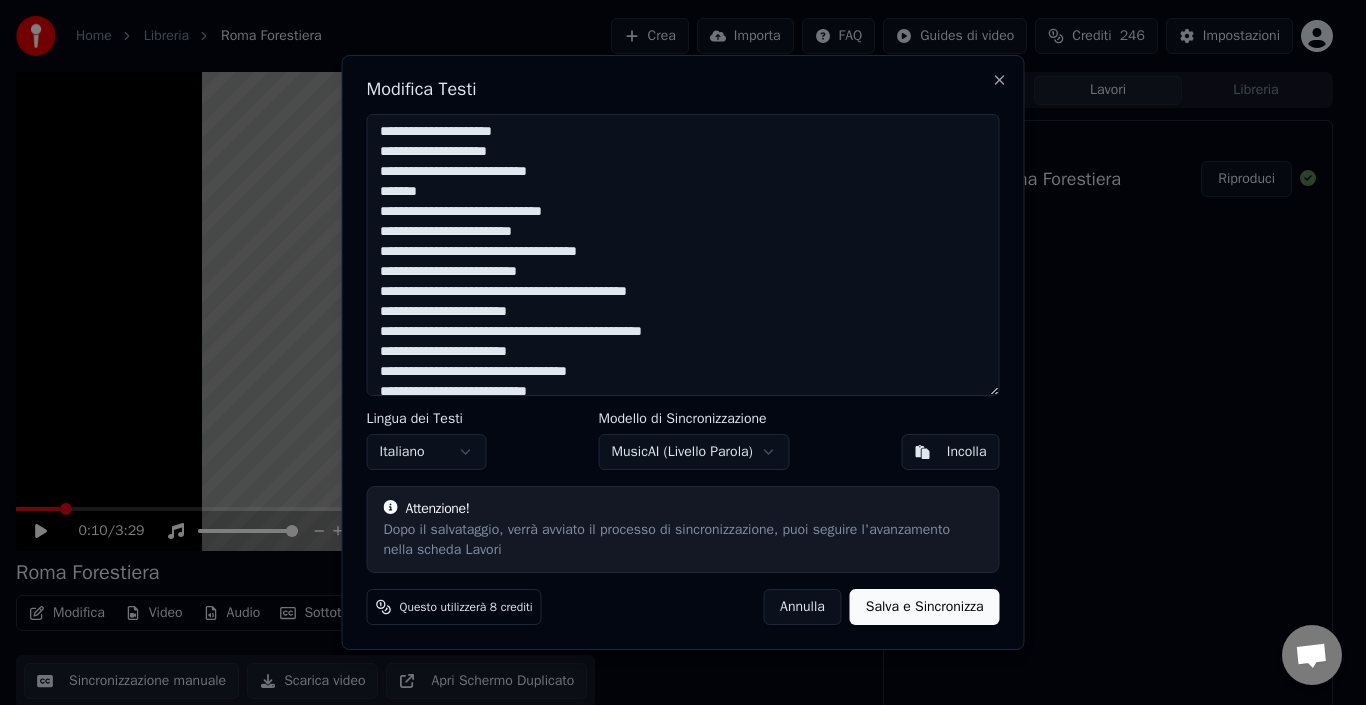 click at bounding box center (683, 255) 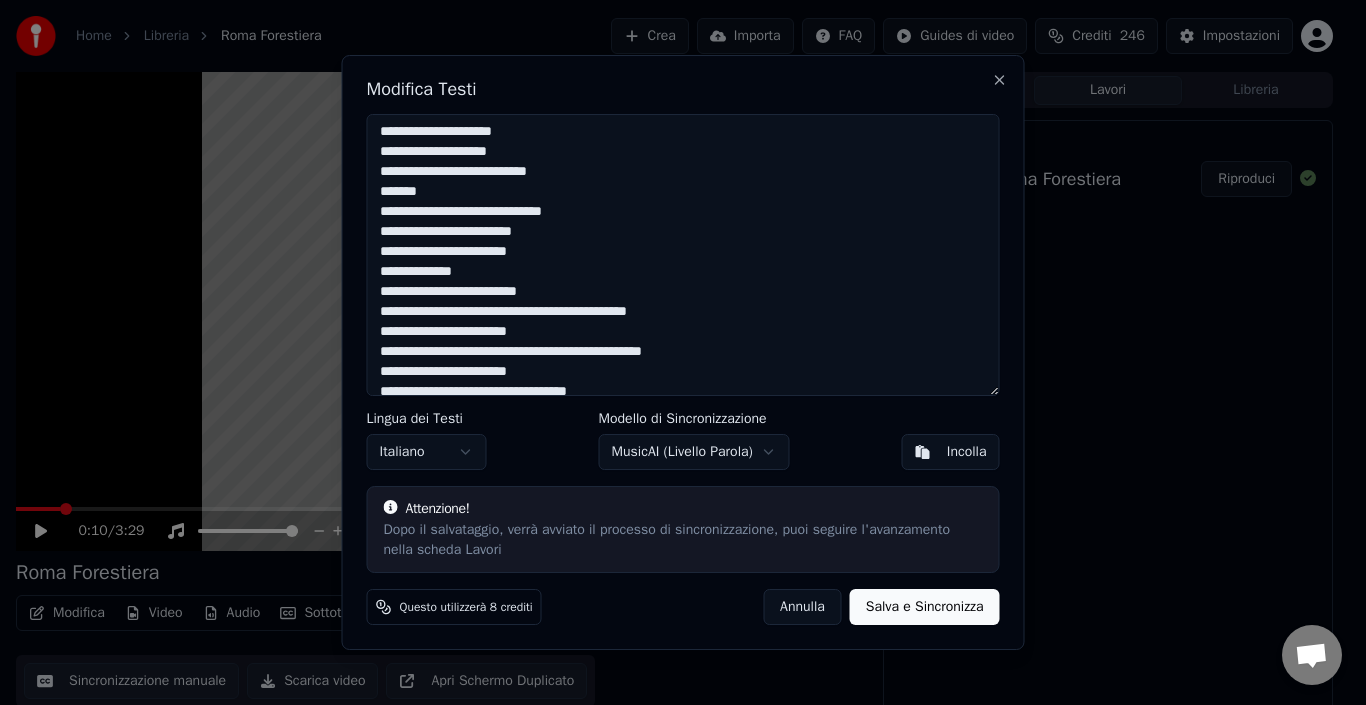 scroll, scrollTop: 247, scrollLeft: 0, axis: vertical 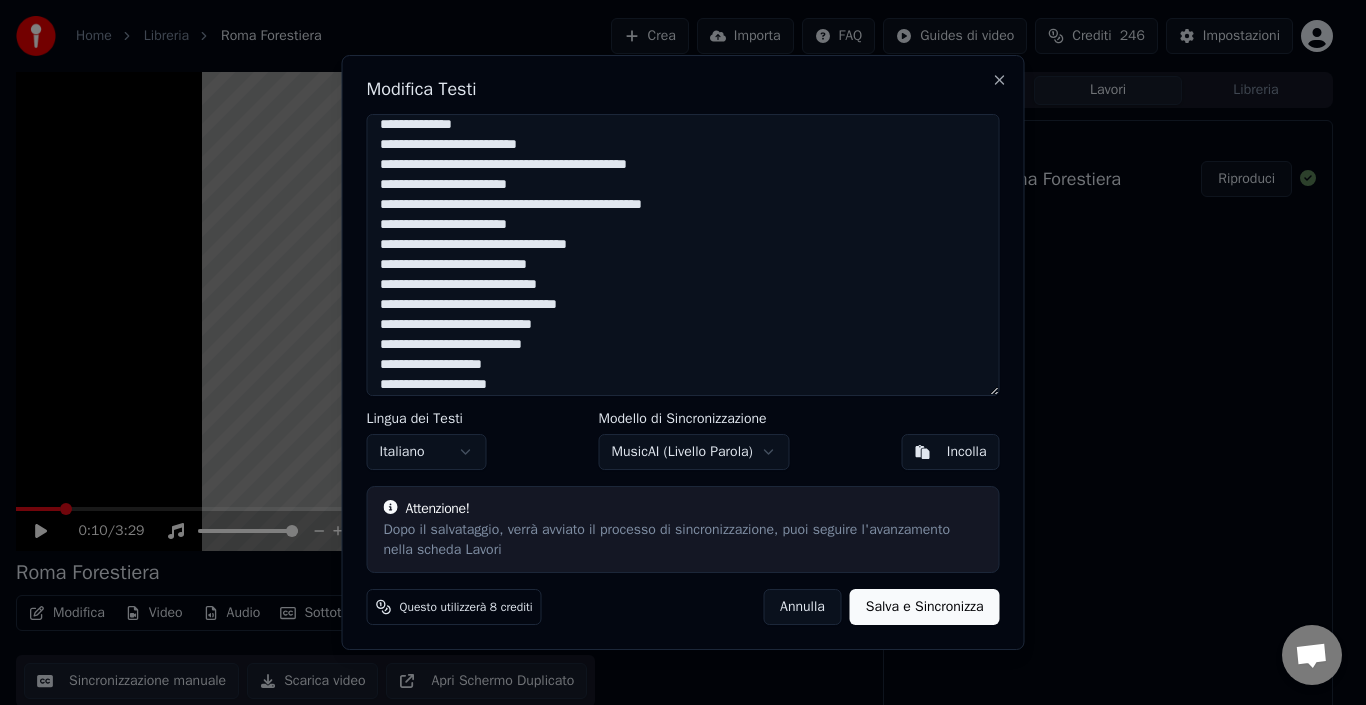 click at bounding box center (683, 255) 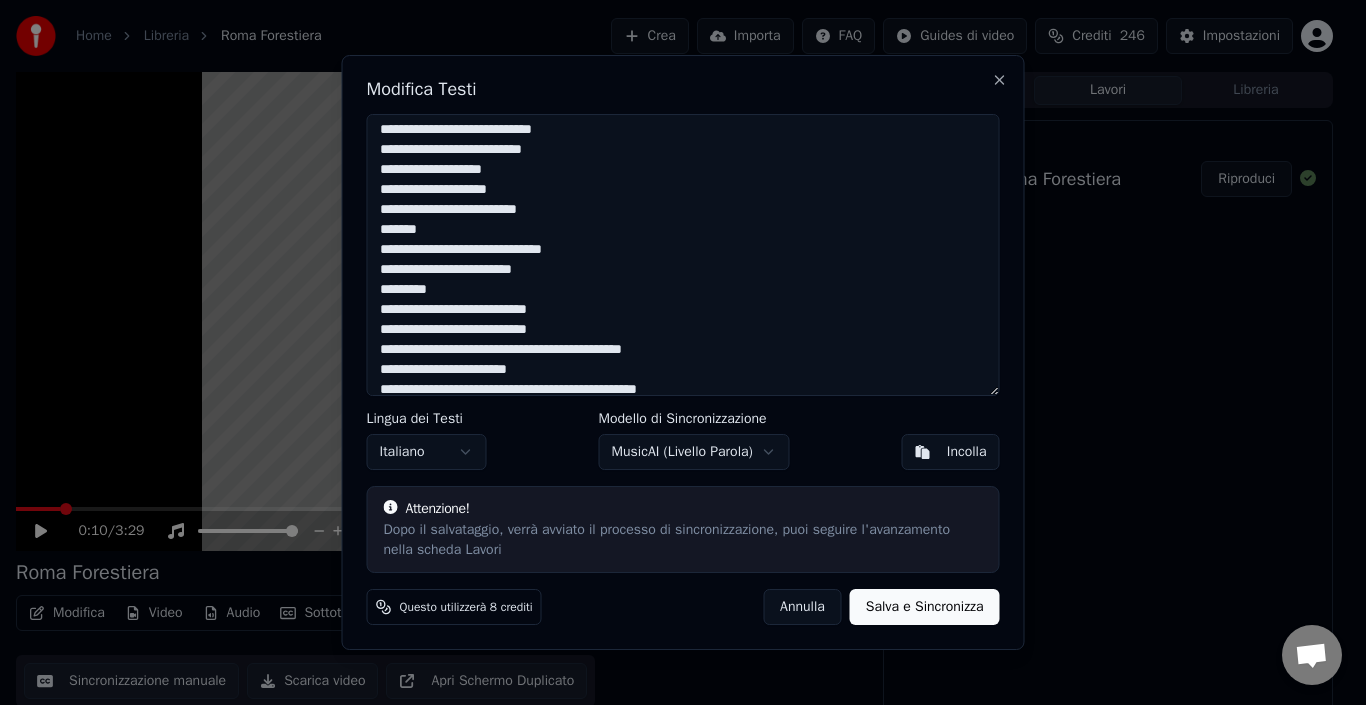 scroll, scrollTop: 575, scrollLeft: 0, axis: vertical 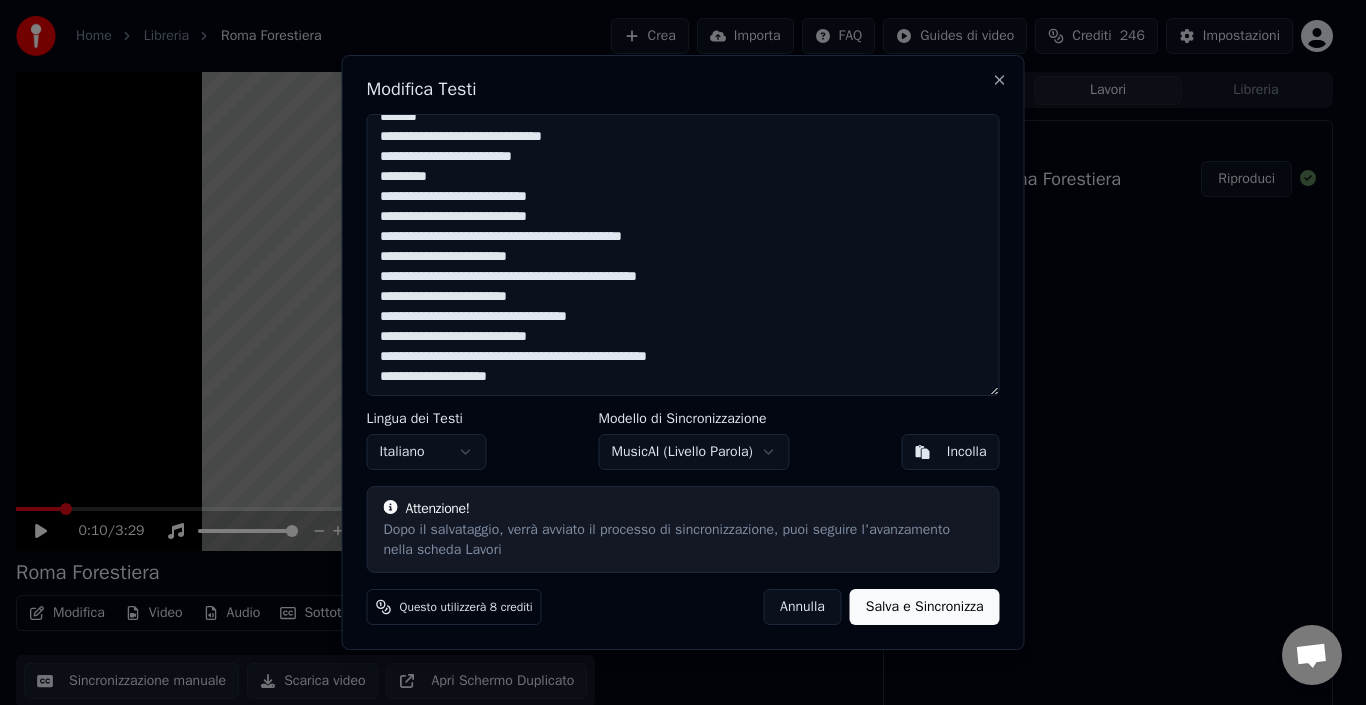 click at bounding box center (683, 255) 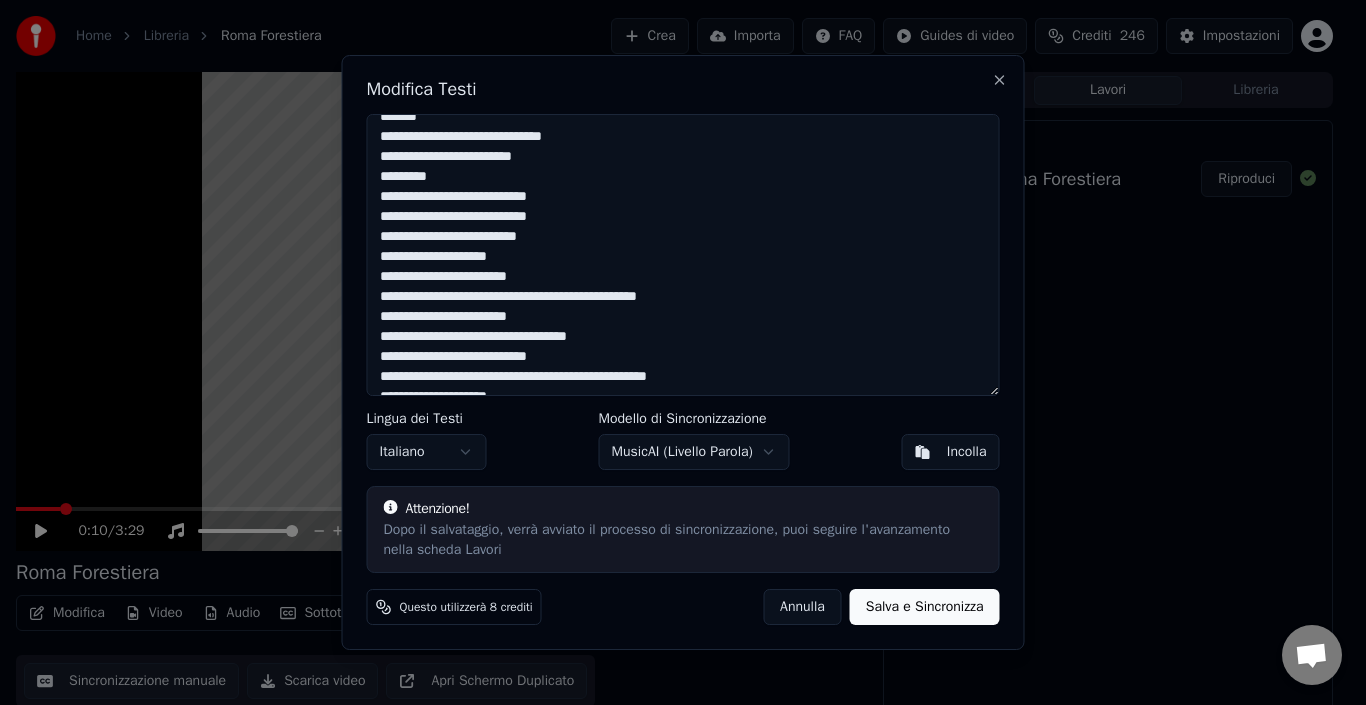 scroll, scrollTop: 595, scrollLeft: 0, axis: vertical 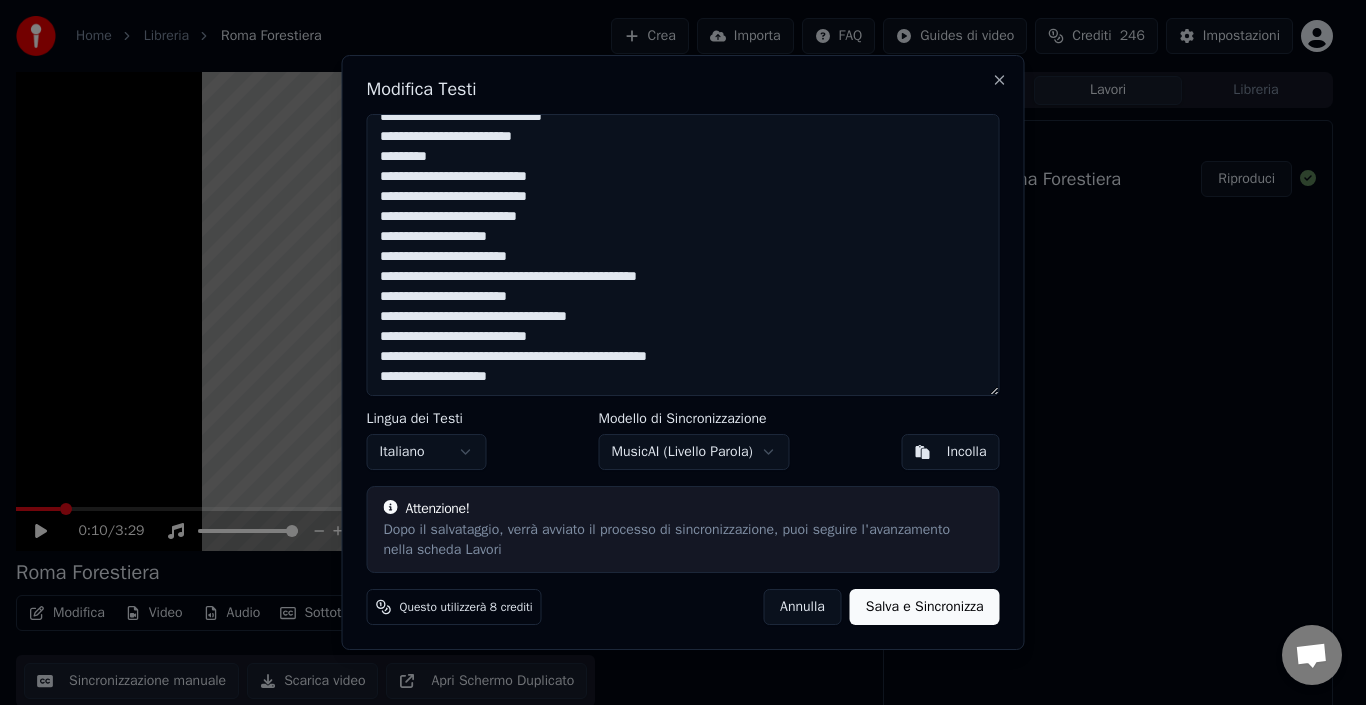 click at bounding box center [683, 255] 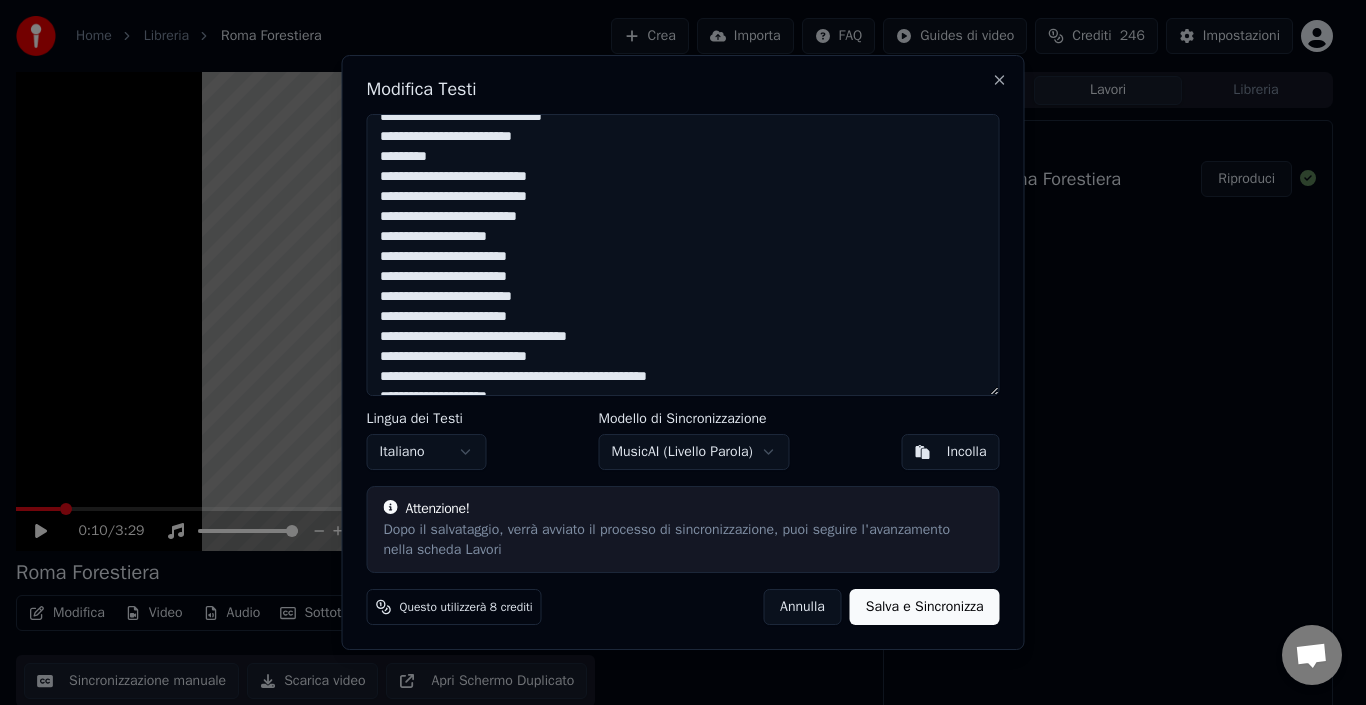 scroll, scrollTop: 615, scrollLeft: 0, axis: vertical 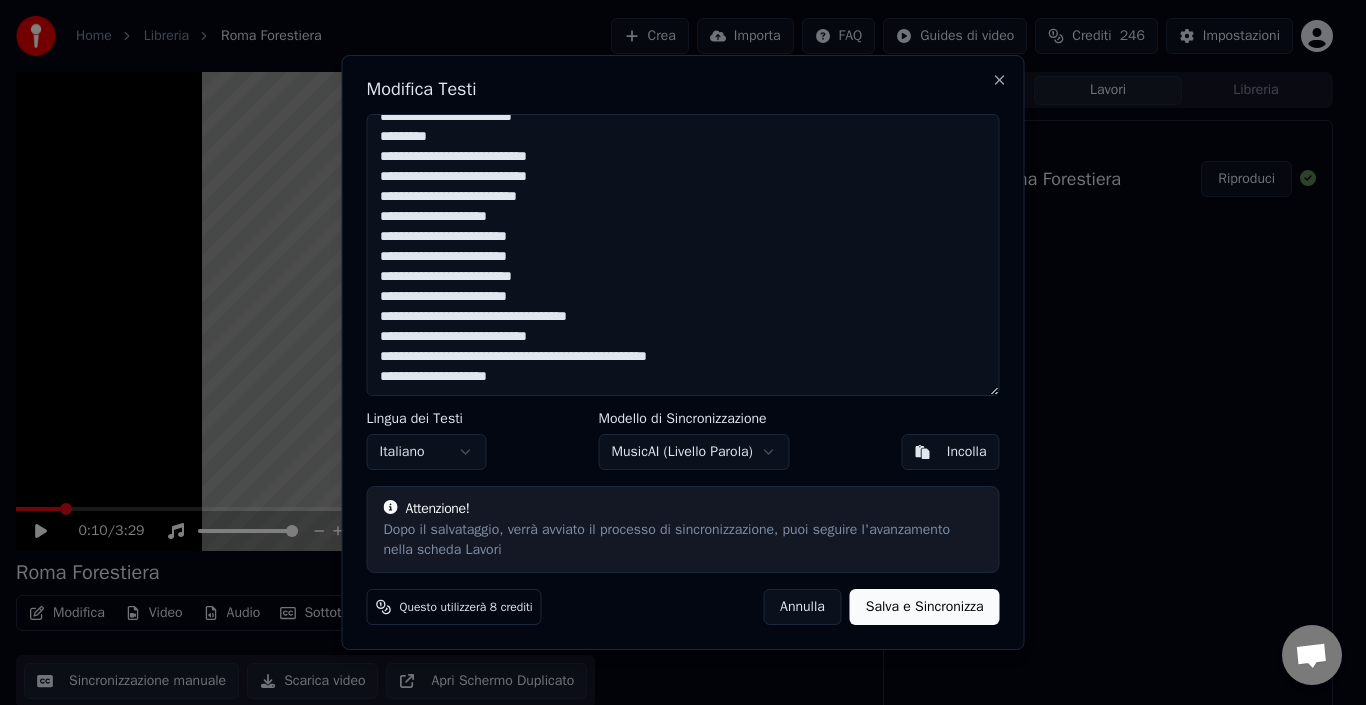 drag, startPoint x: 544, startPoint y: 361, endPoint x: 638, endPoint y: 365, distance: 94.08507 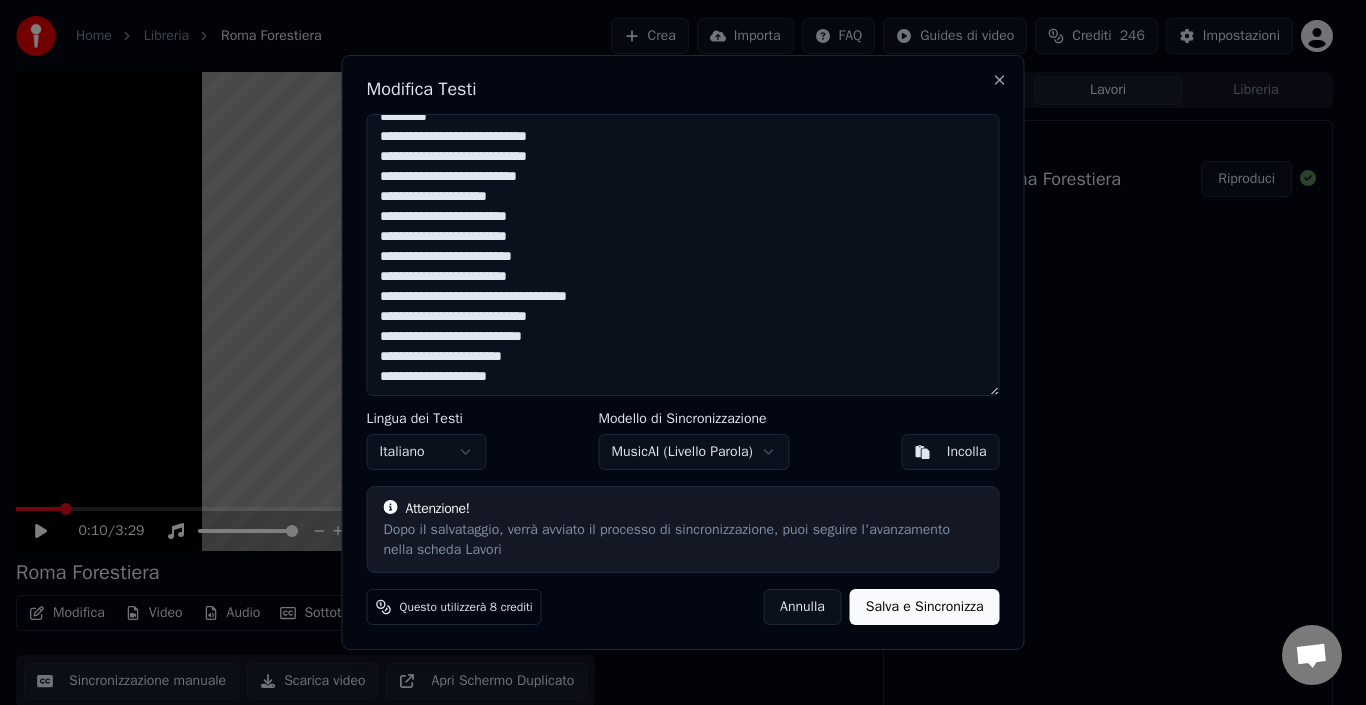 scroll, scrollTop: 235, scrollLeft: 0, axis: vertical 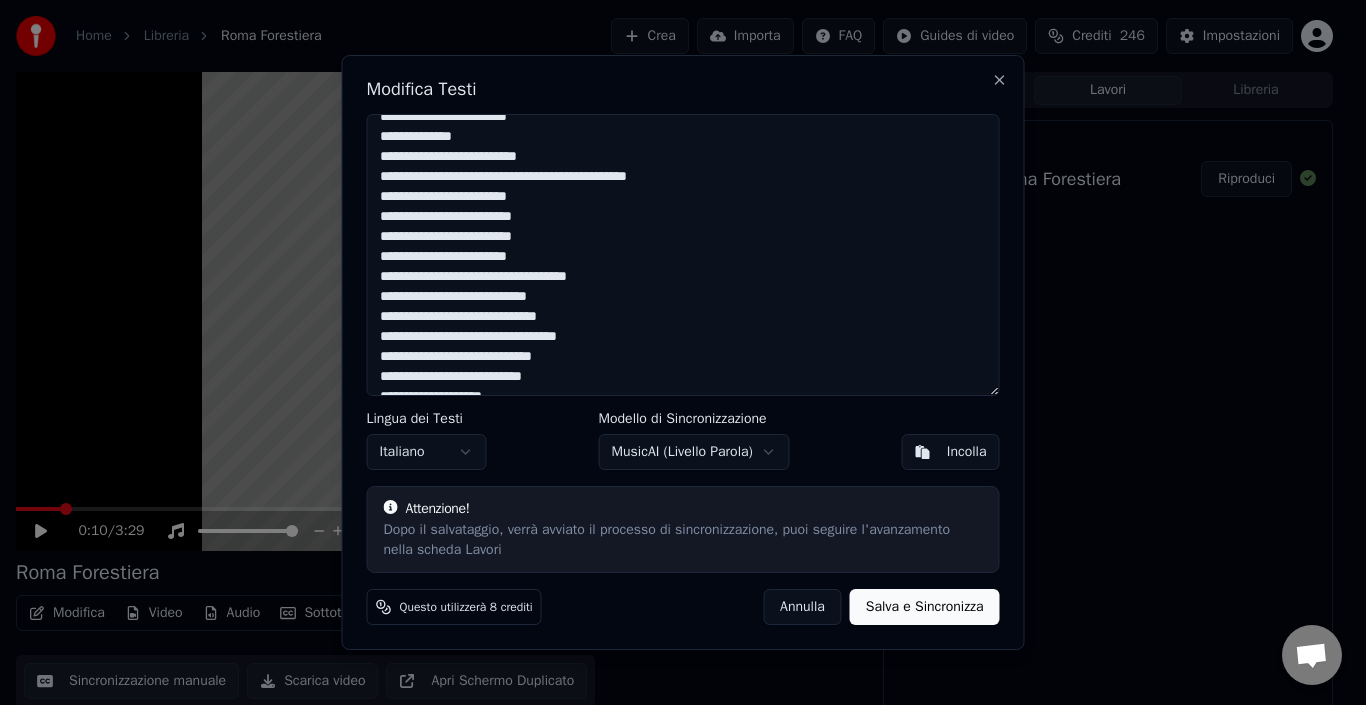 click at bounding box center [683, 255] 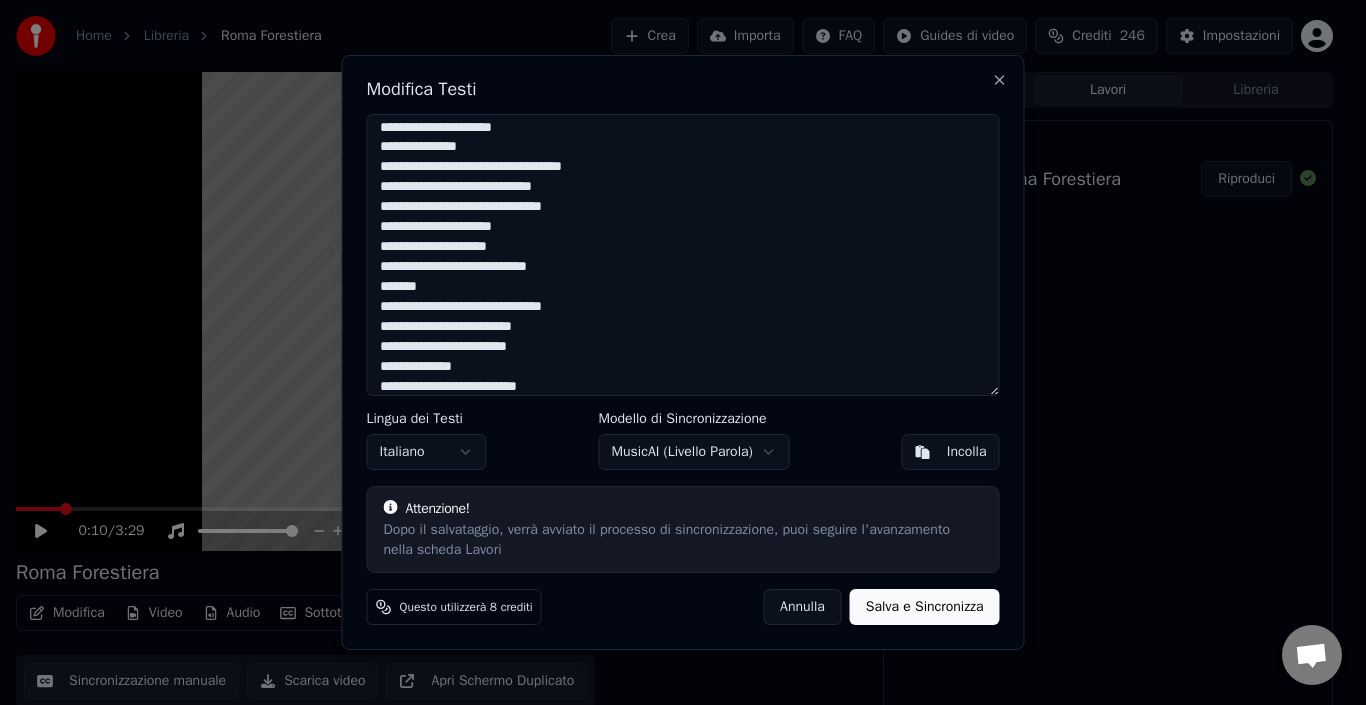 scroll, scrollTop: 0, scrollLeft: 0, axis: both 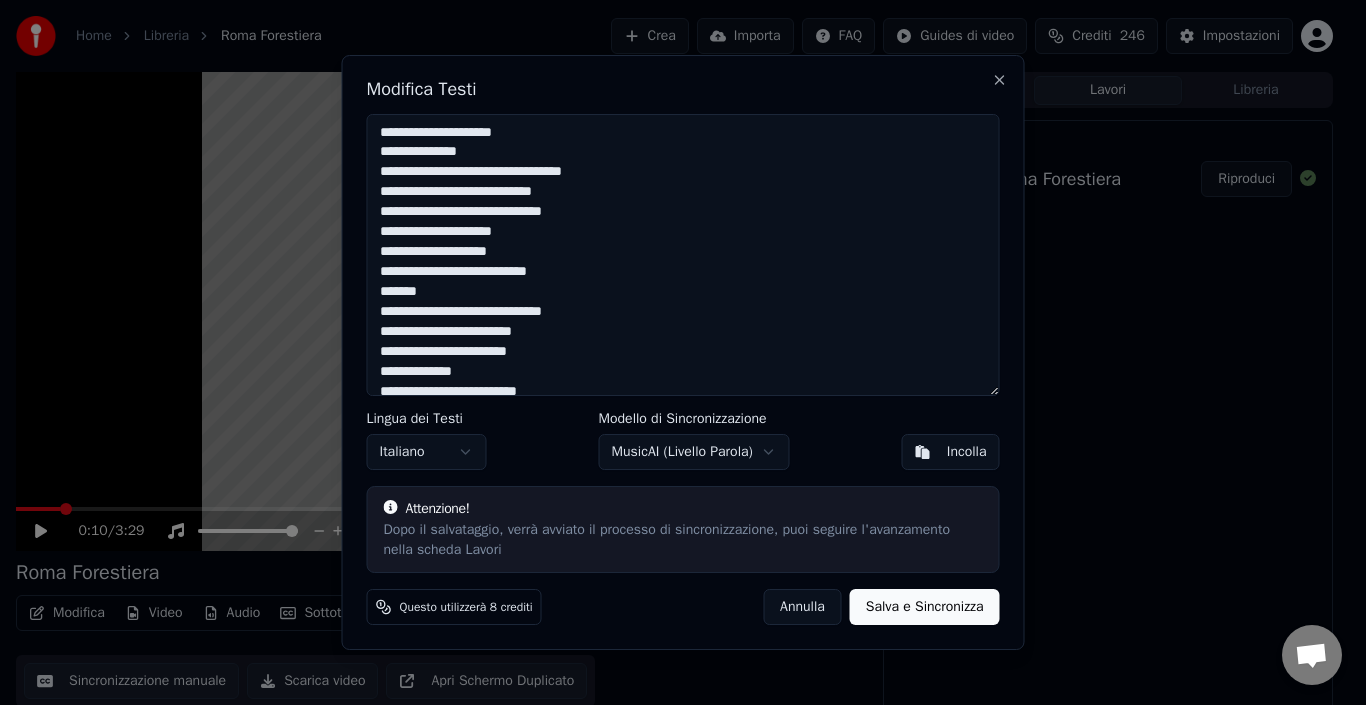 click at bounding box center (683, 255) 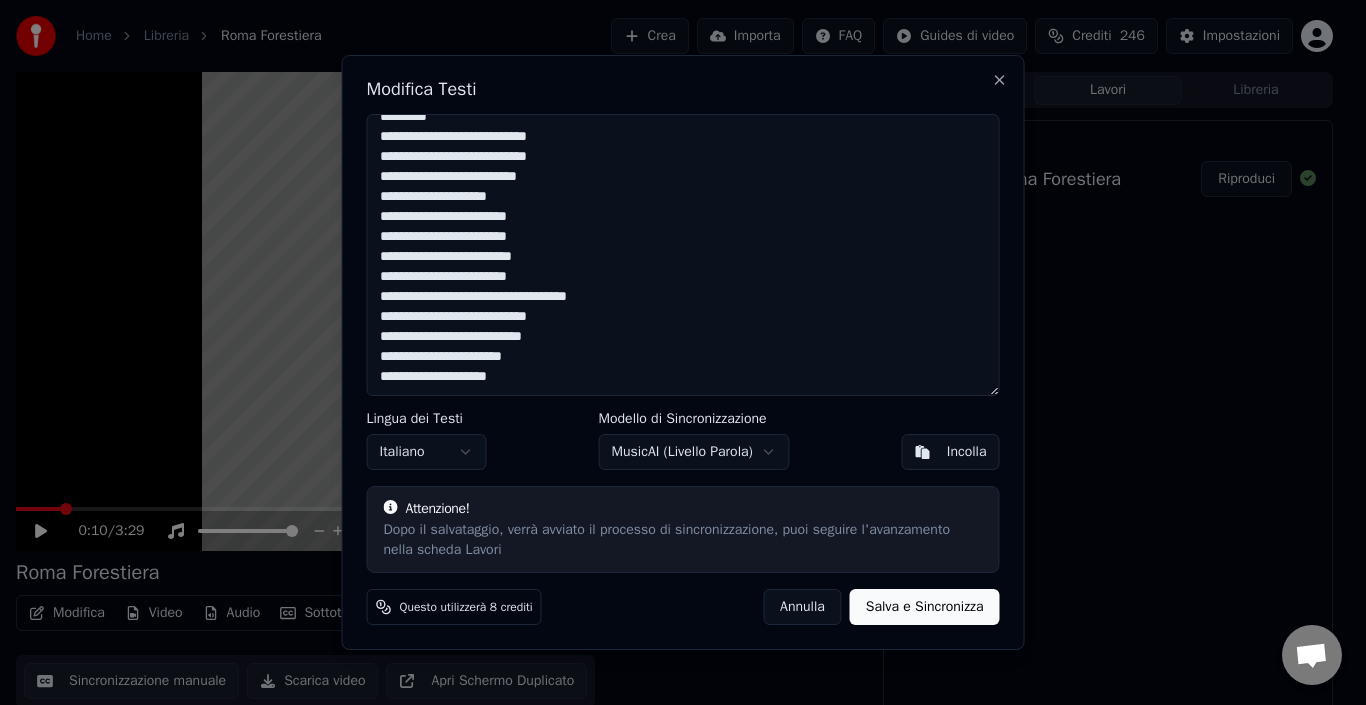 scroll, scrollTop: 695, scrollLeft: 0, axis: vertical 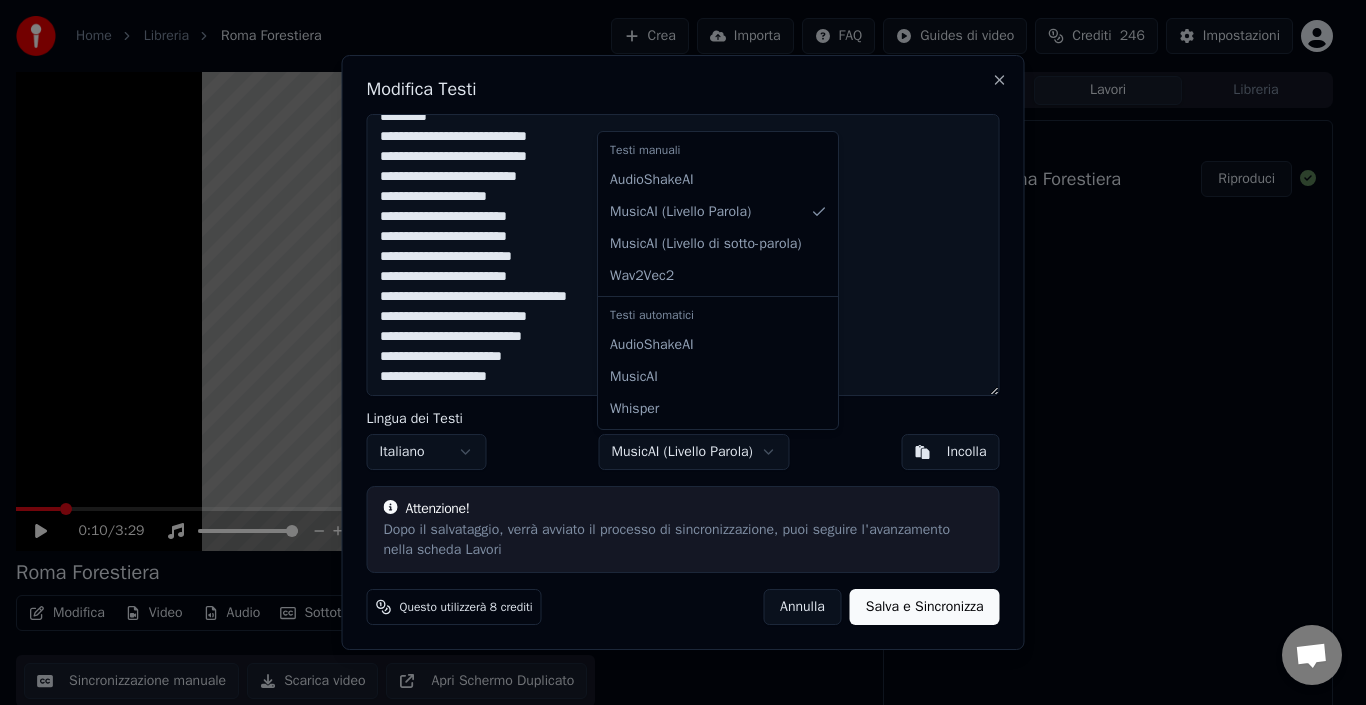 click on "Home Libreria Roma Forestiera Crea Importa FAQ Guides di video Crediti 246 Impostazioni 0:10  /  3:29 Roma Forestiera BPM 129 Tonalità B Modifica Video Audio Sottotitoli Scarica Libreria cloud Sincronizzazione manuale Scarica video Apri Schermo Duplicato Coda ( 1 ) Lavori Libreria Sincronizza Testi Roma Forestiera Riproduci Modifica Testi Lingua dei Testi Italiano Modello di Sincronizzazione MusicAI ( Livello Parola ) Incolla Attenzione! Dopo il salvataggio, verrà avviato il processo di sincronizzazione, puoi seguire l'avanzamento nella scheda Lavori Questo utilizzerà 8 crediti [PERSON_NAME] e Sincronizza Close Testi manuali AudioShakeAI MusicAI ( Livello Parola ) MusicAI ( Livello di sotto-parola ) Wav2Vec2 Testi automatici AudioShakeAI MusicAI Whisper" at bounding box center [674, 352] 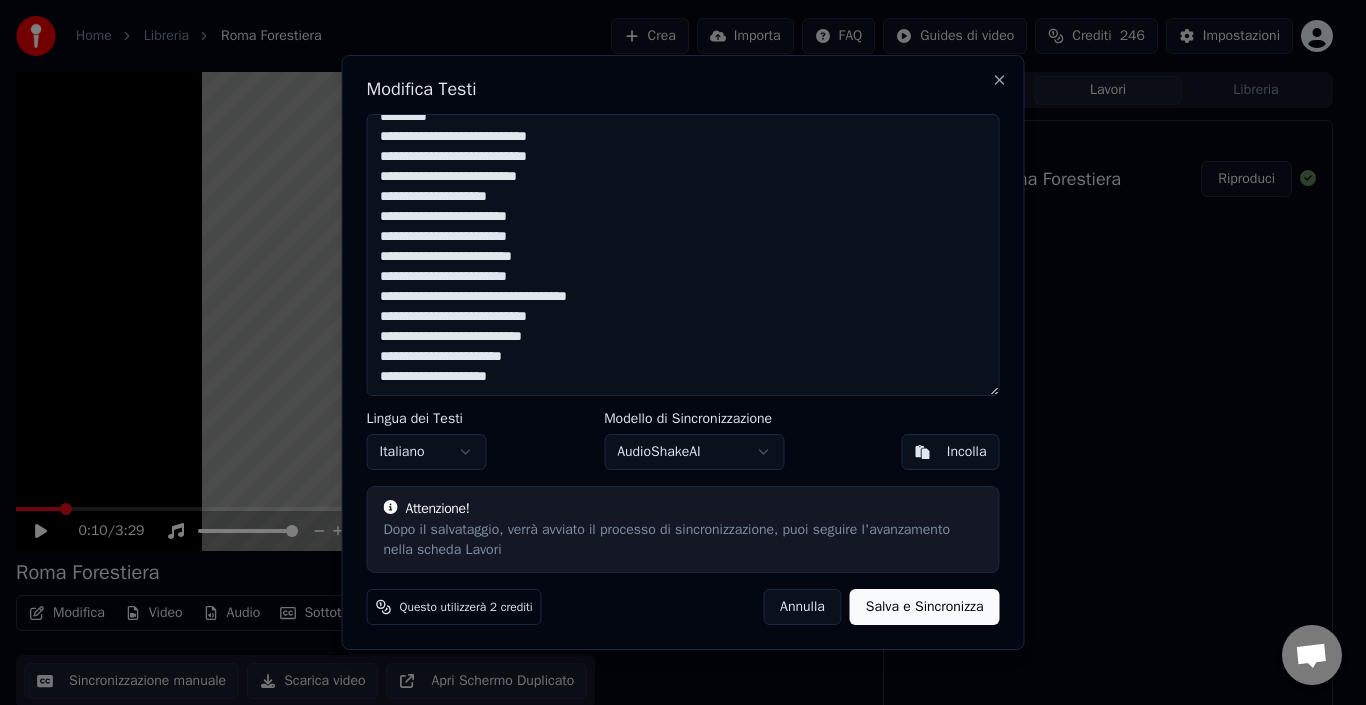 click on "Salva e Sincronizza" at bounding box center [925, 607] 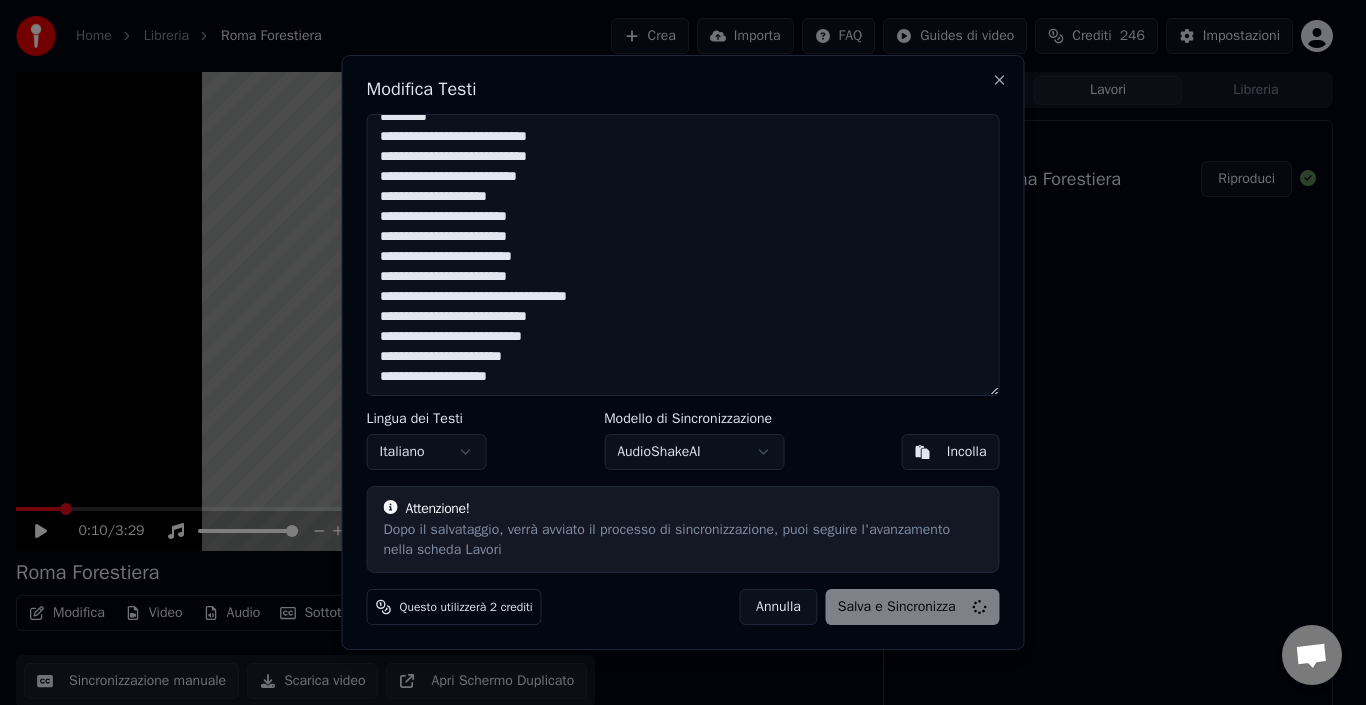 type on "**********" 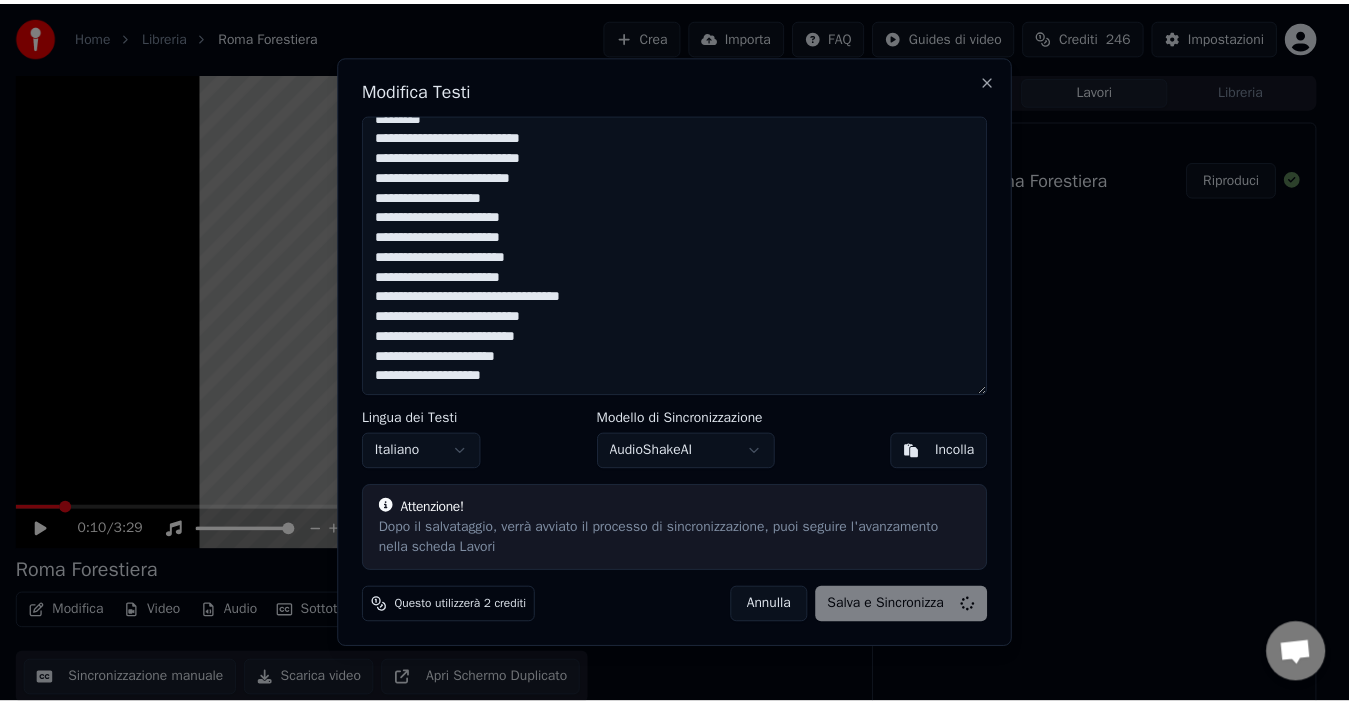 scroll, scrollTop: 695, scrollLeft: 0, axis: vertical 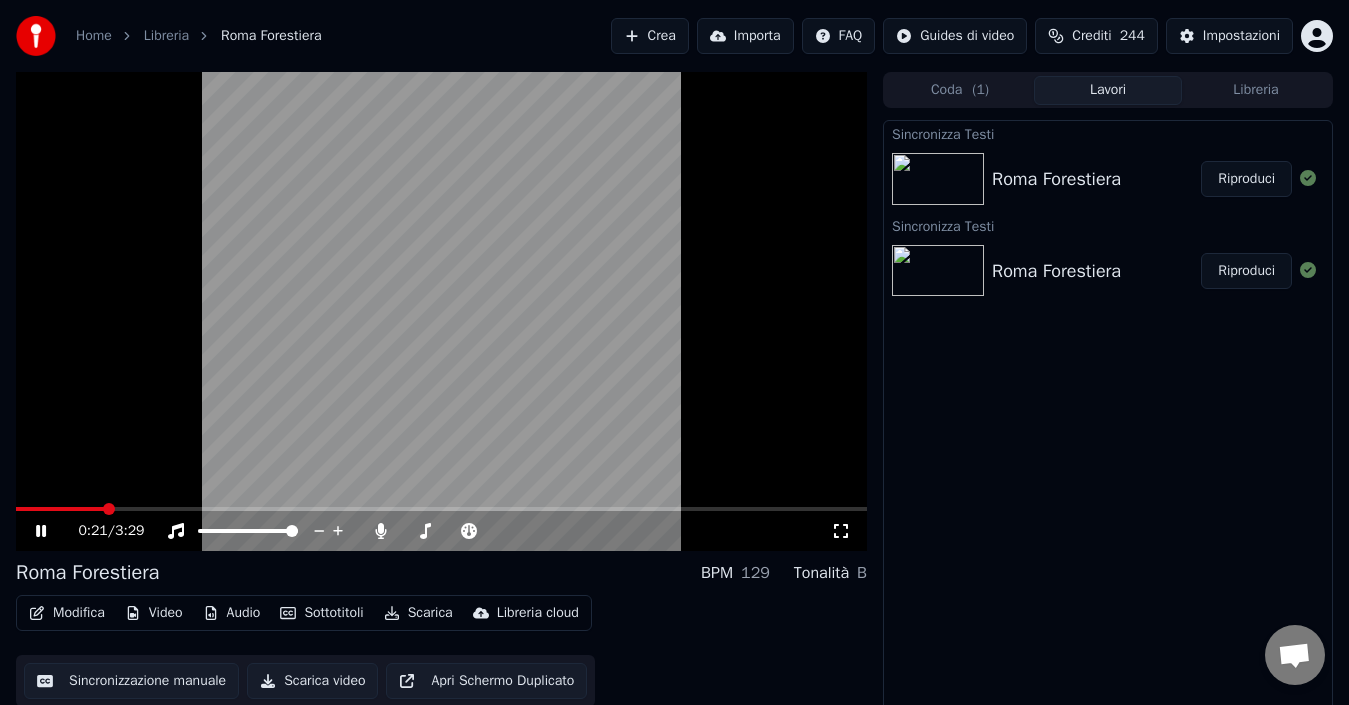 click 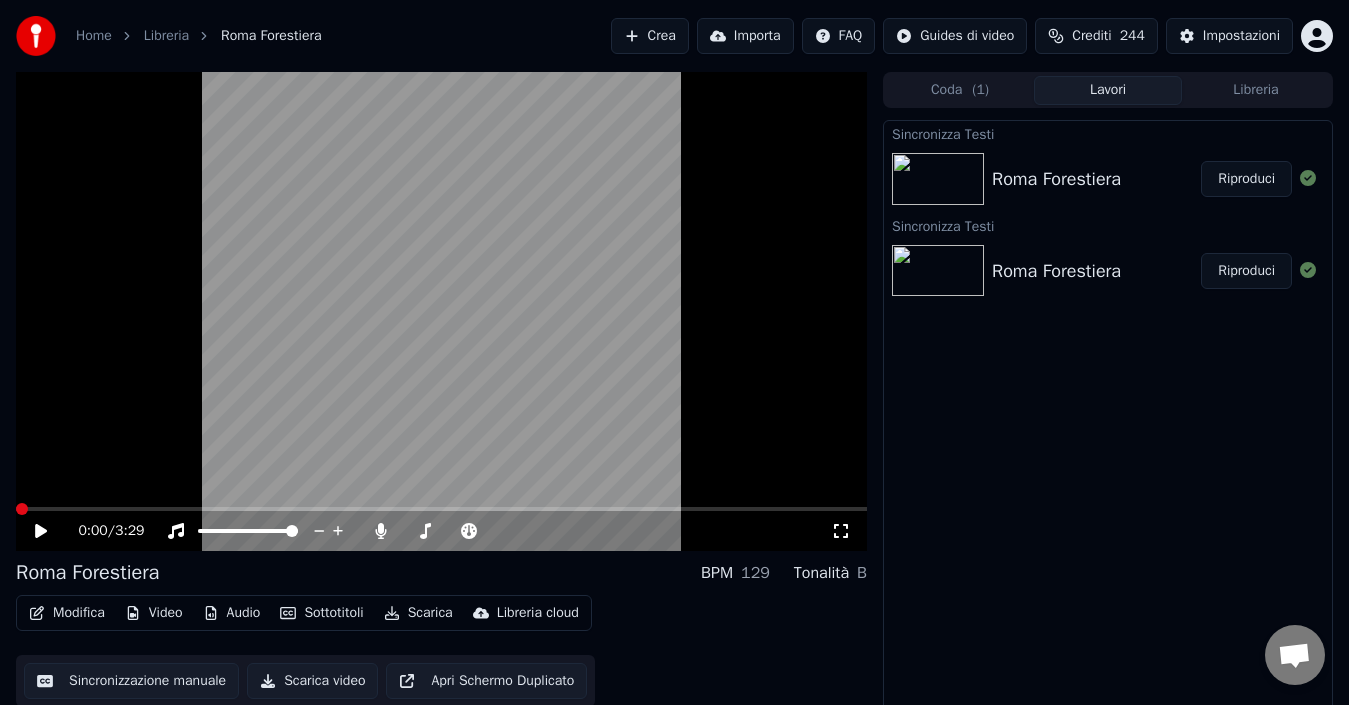 click at bounding box center (22, 509) 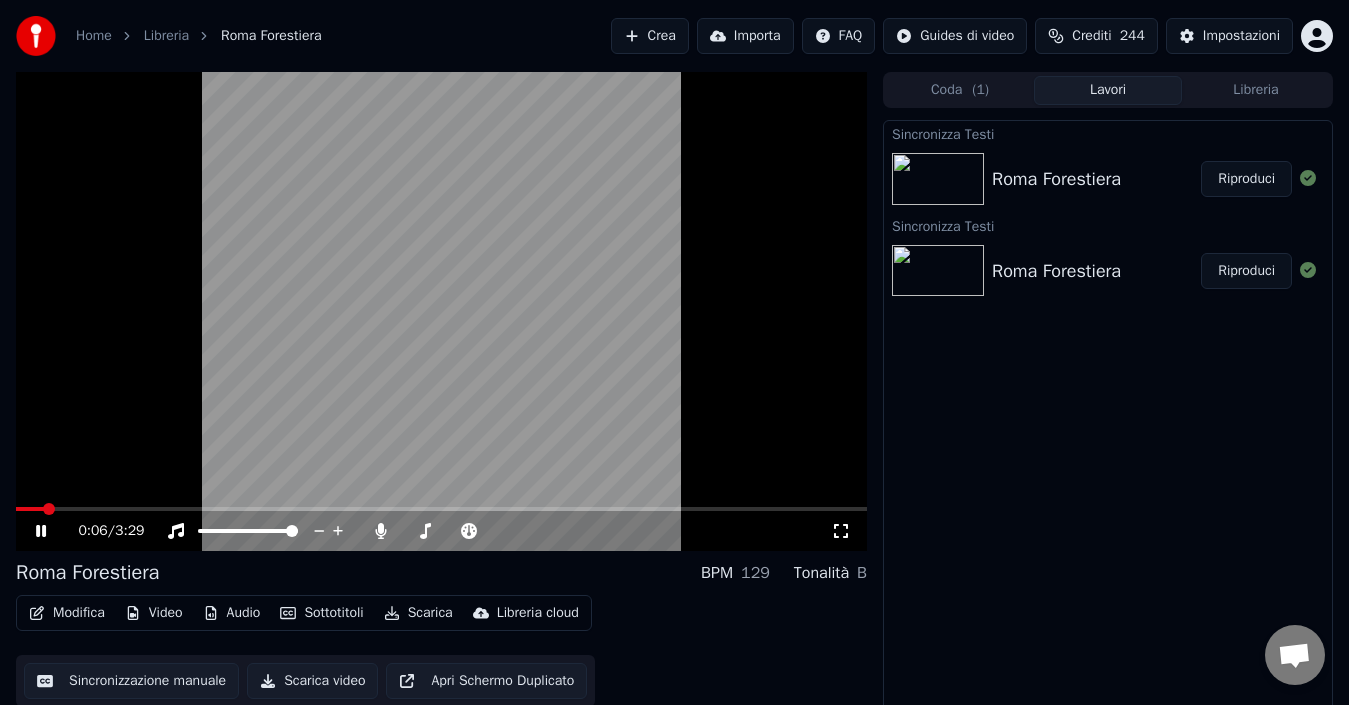 drag, startPoint x: 40, startPoint y: 530, endPoint x: 201, endPoint y: 553, distance: 162.63457 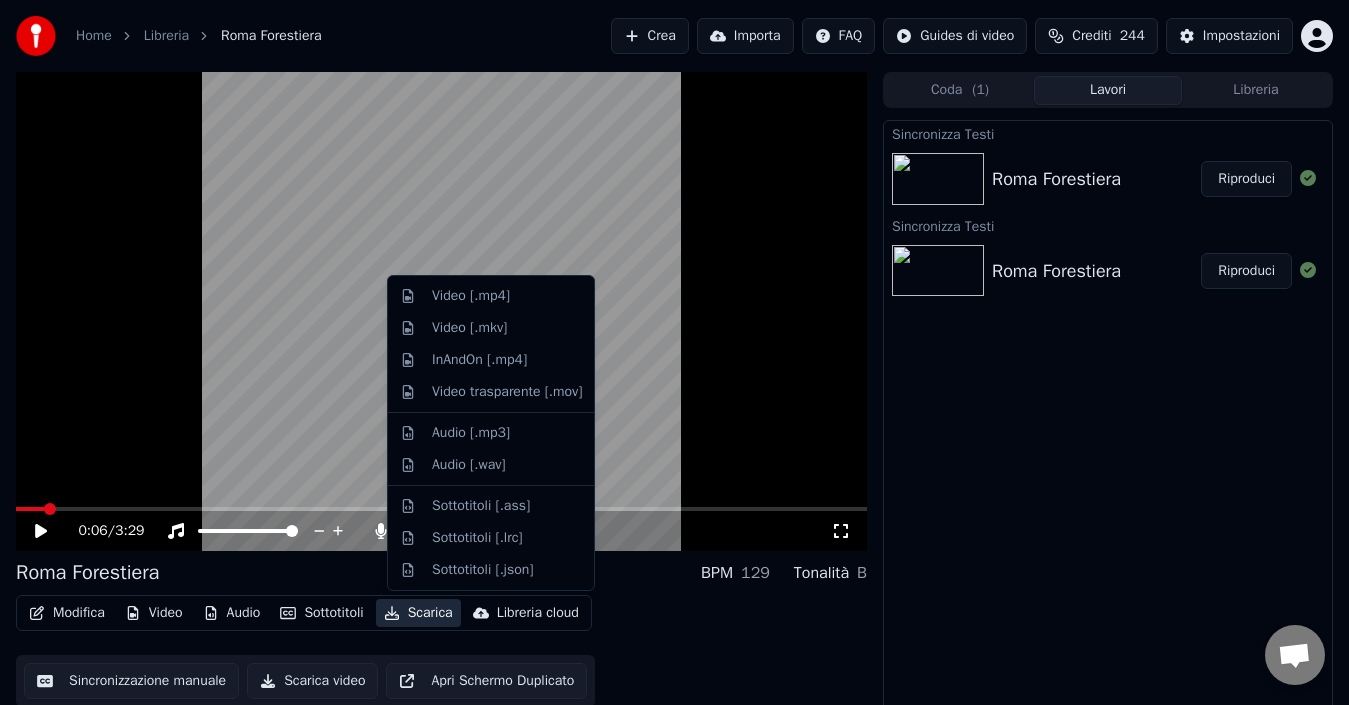 click on "Scarica" at bounding box center [418, 613] 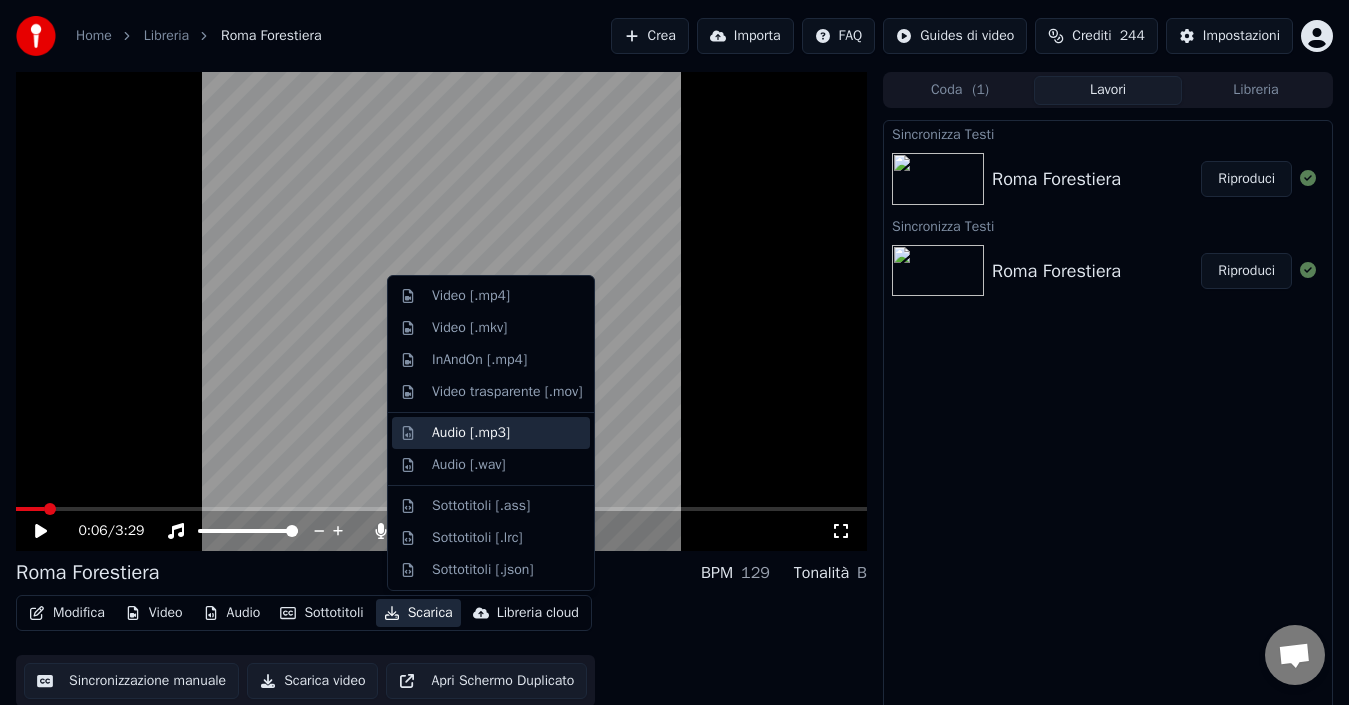 click on "Audio [.mp3]" at bounding box center [471, 433] 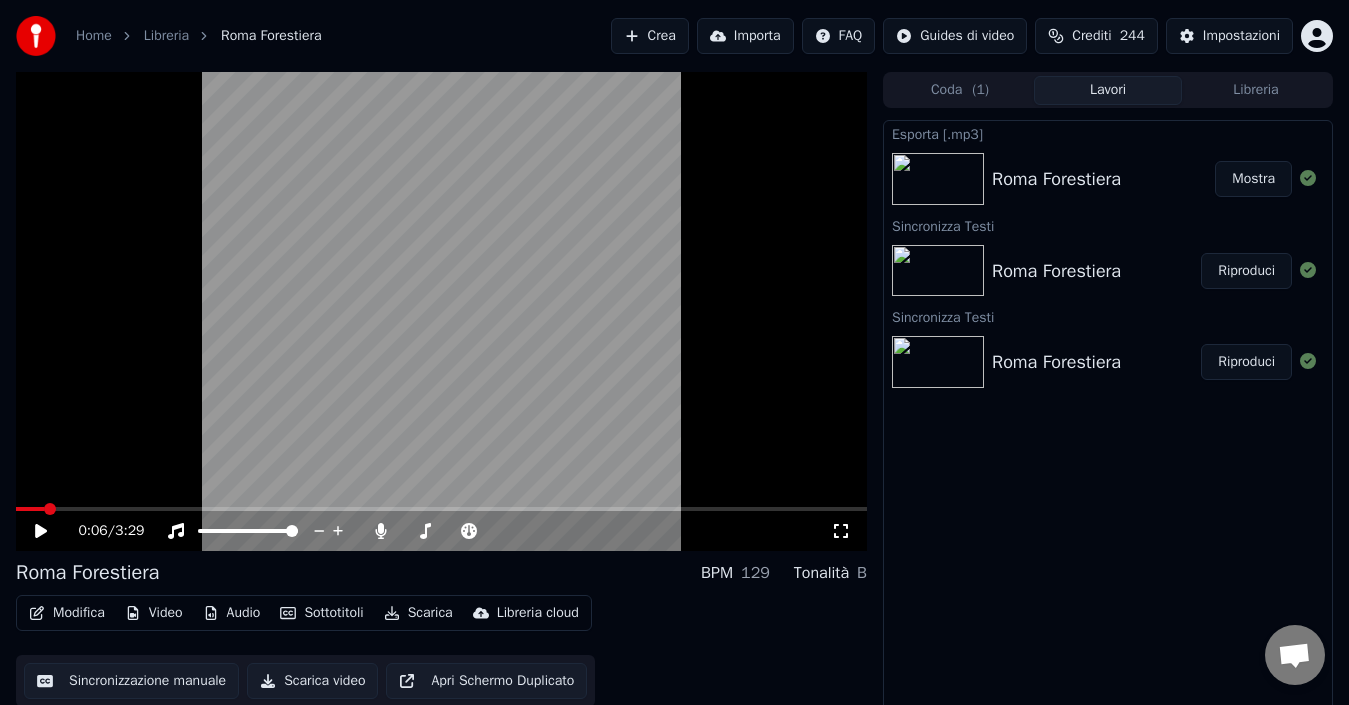click on "Mostra" at bounding box center [1253, 179] 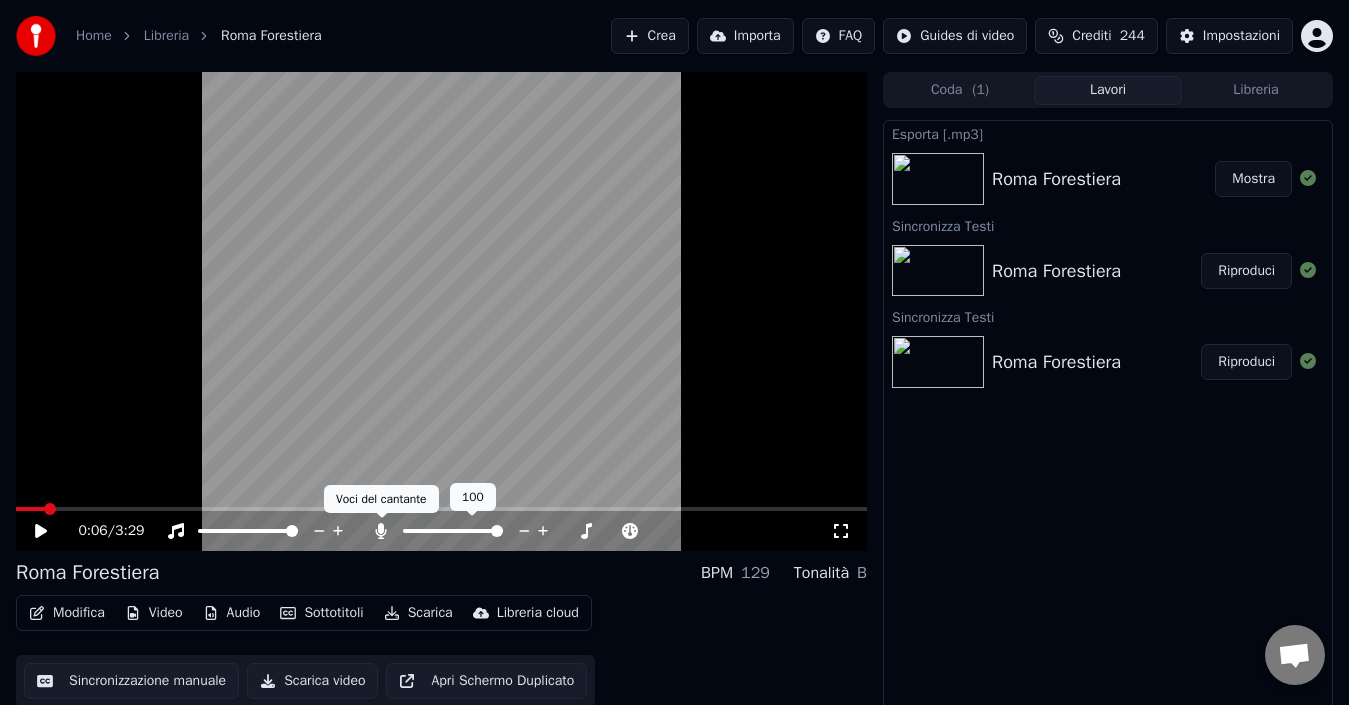 click 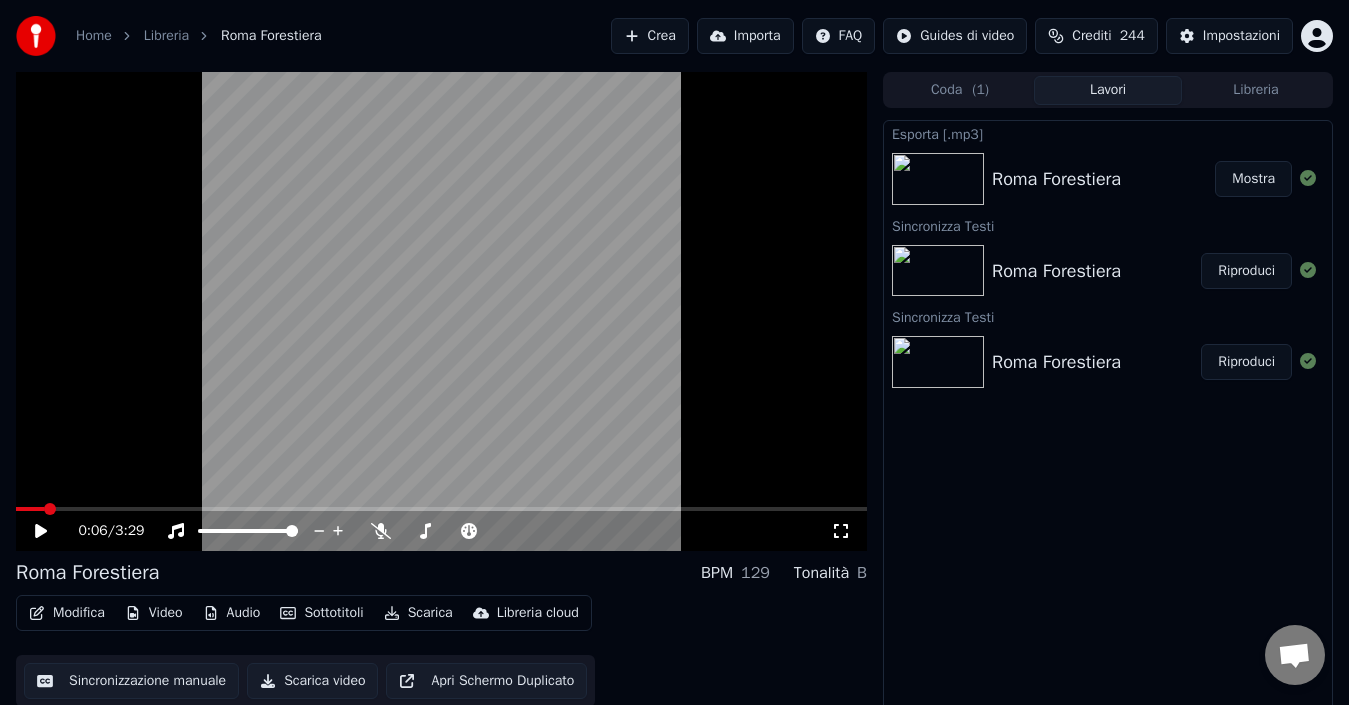click on "Scarica video" at bounding box center (312, 681) 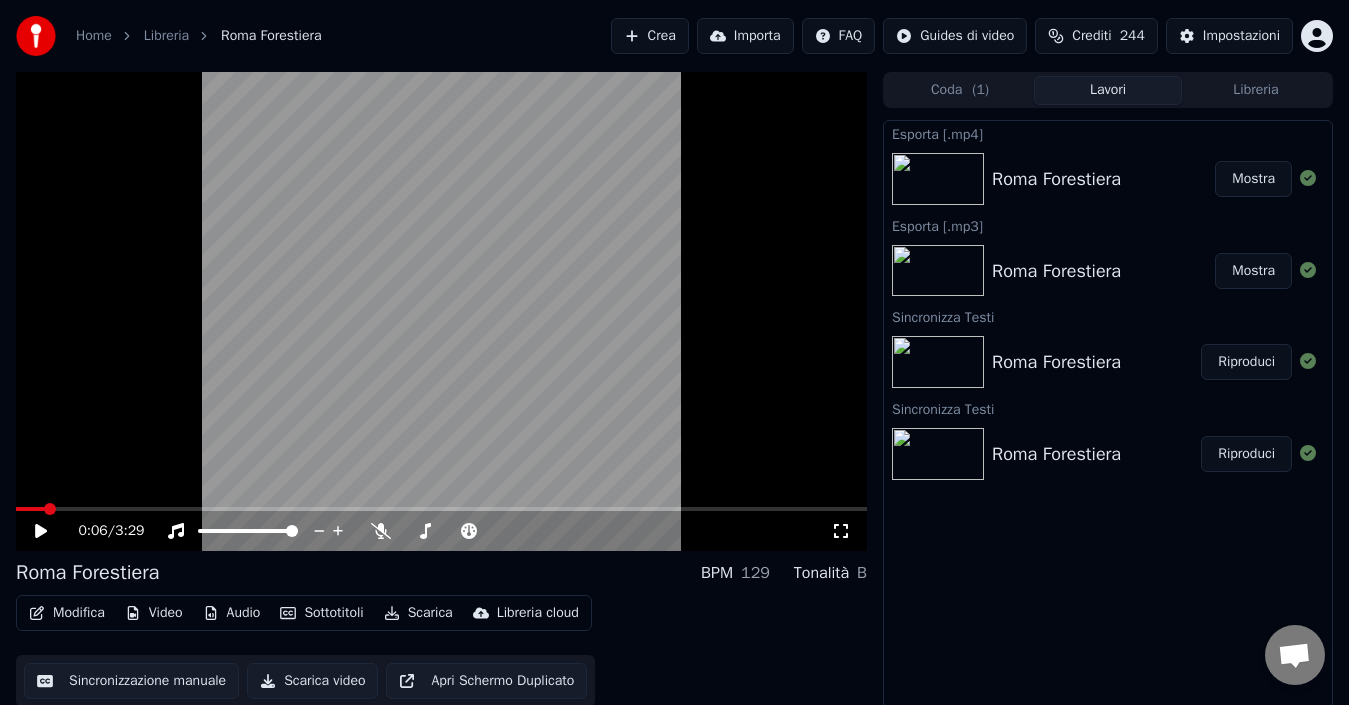 click on "Mostra" at bounding box center (1253, 179) 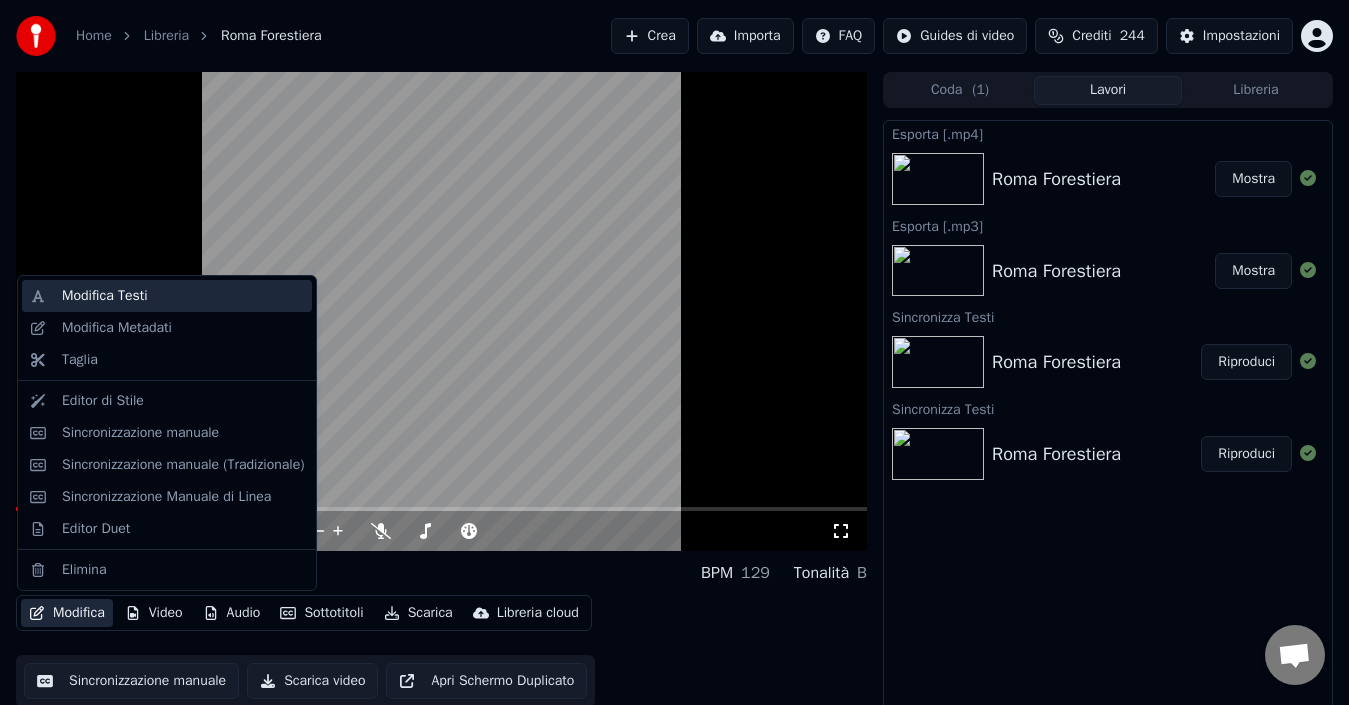 click on "Modifica Testi" at bounding box center [105, 296] 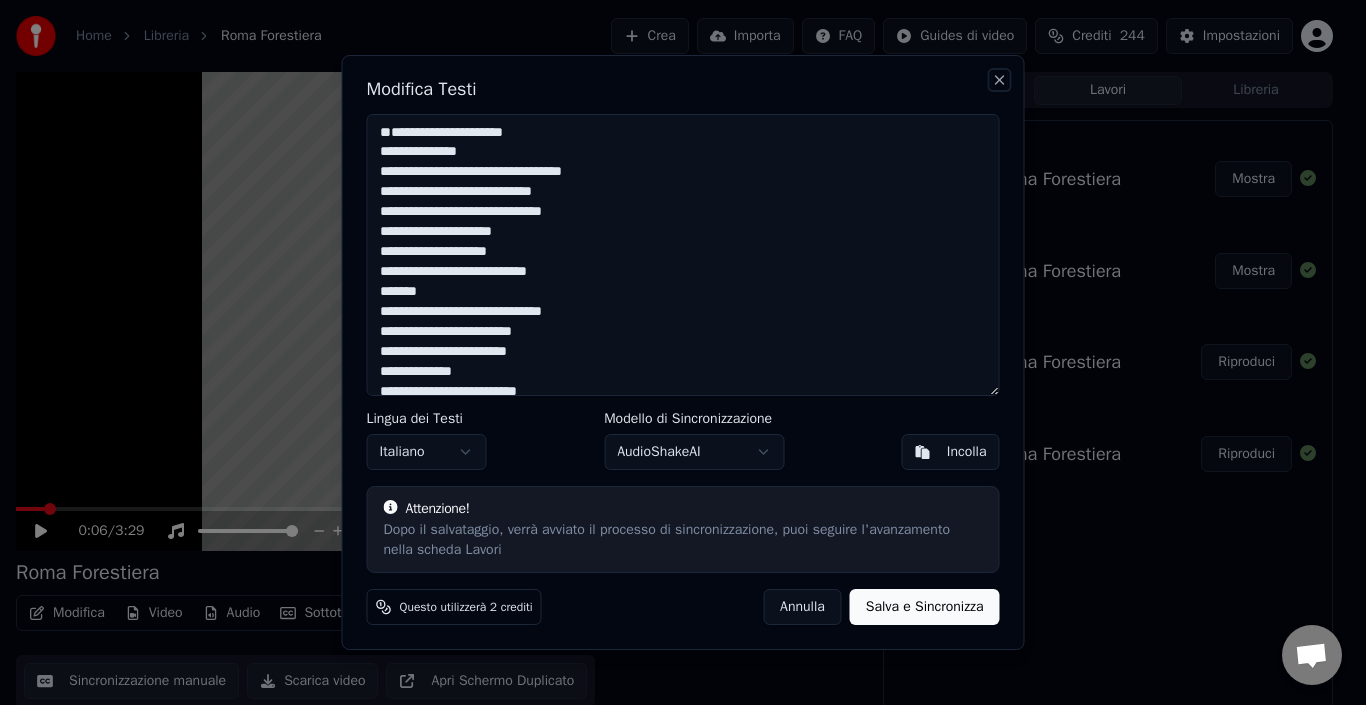 click on "Close" at bounding box center [1000, 80] 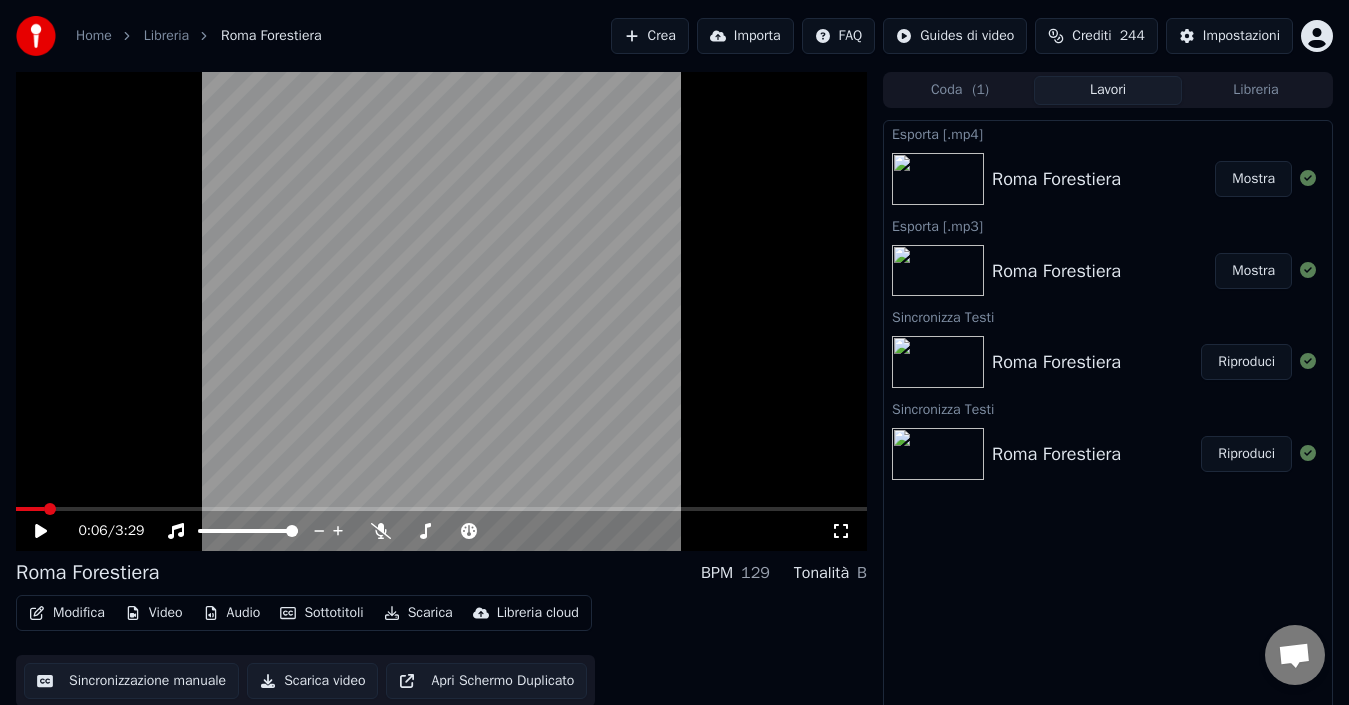 click on "Libreria" at bounding box center (1256, 90) 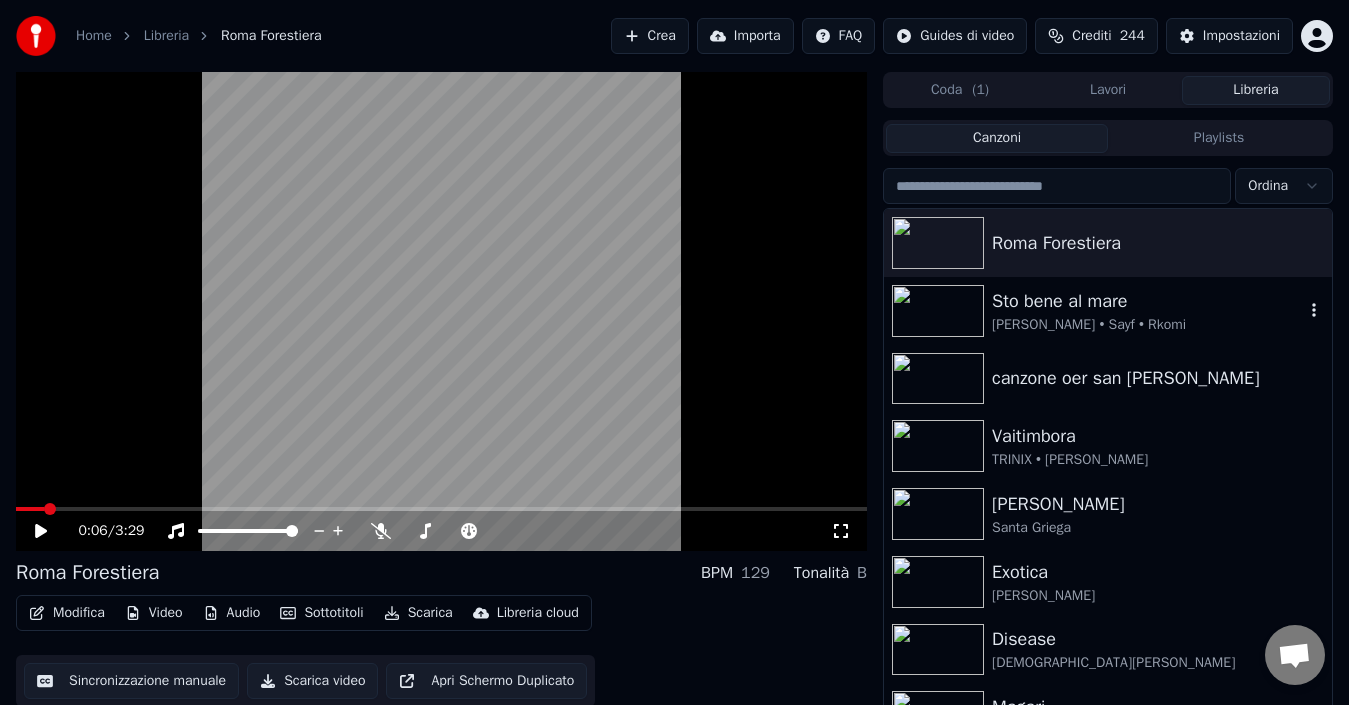 click on "Sto bene al mare" at bounding box center (1148, 301) 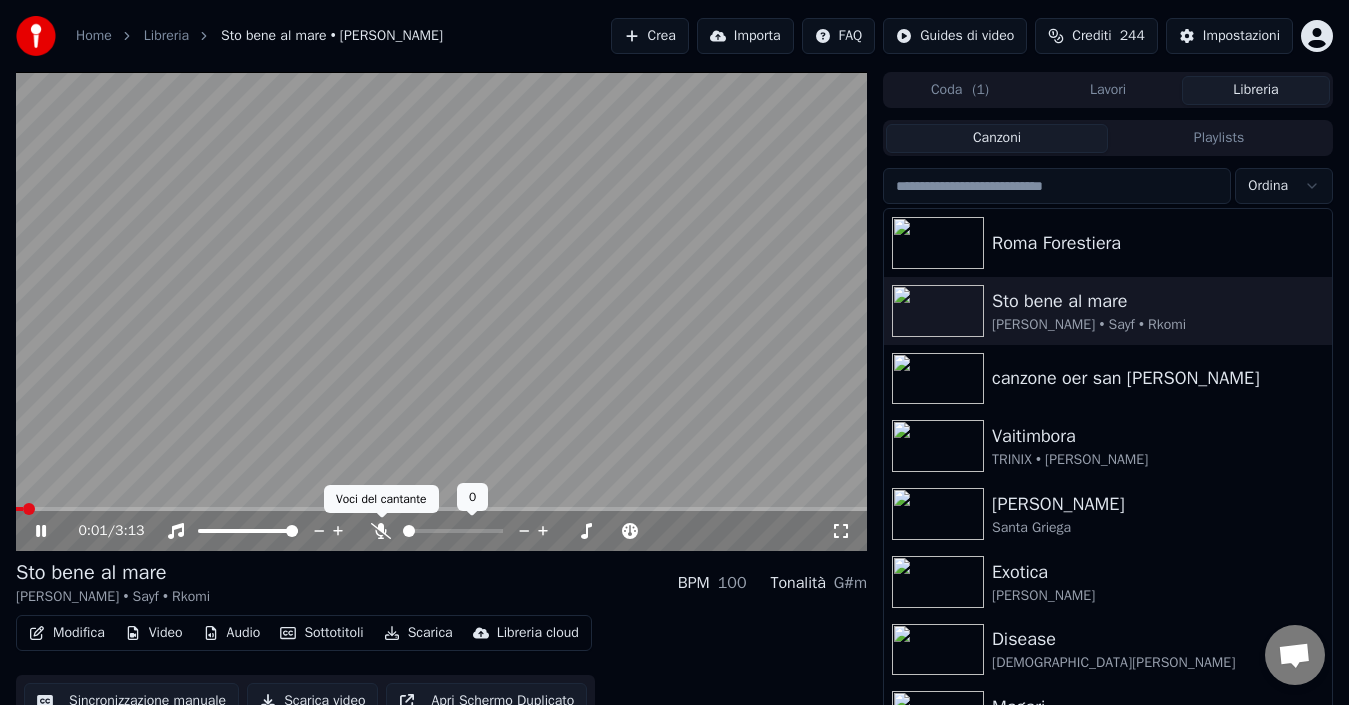 click 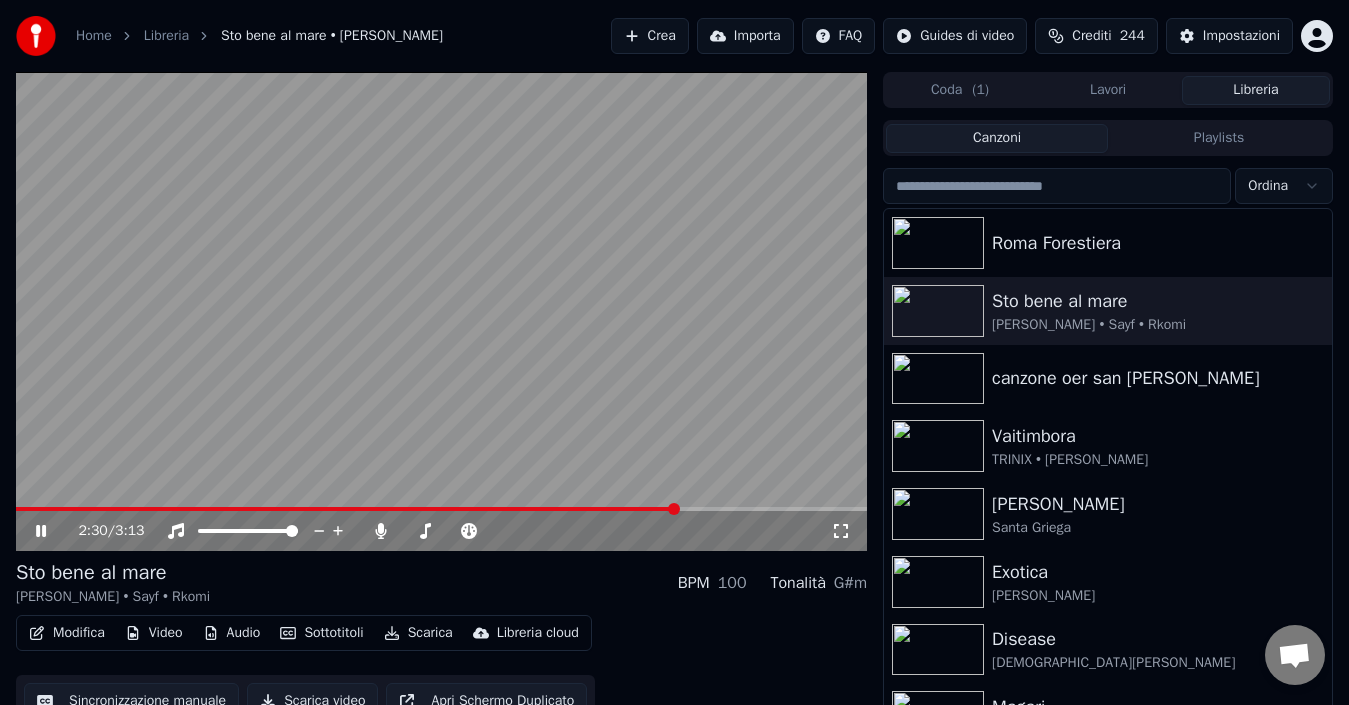 click 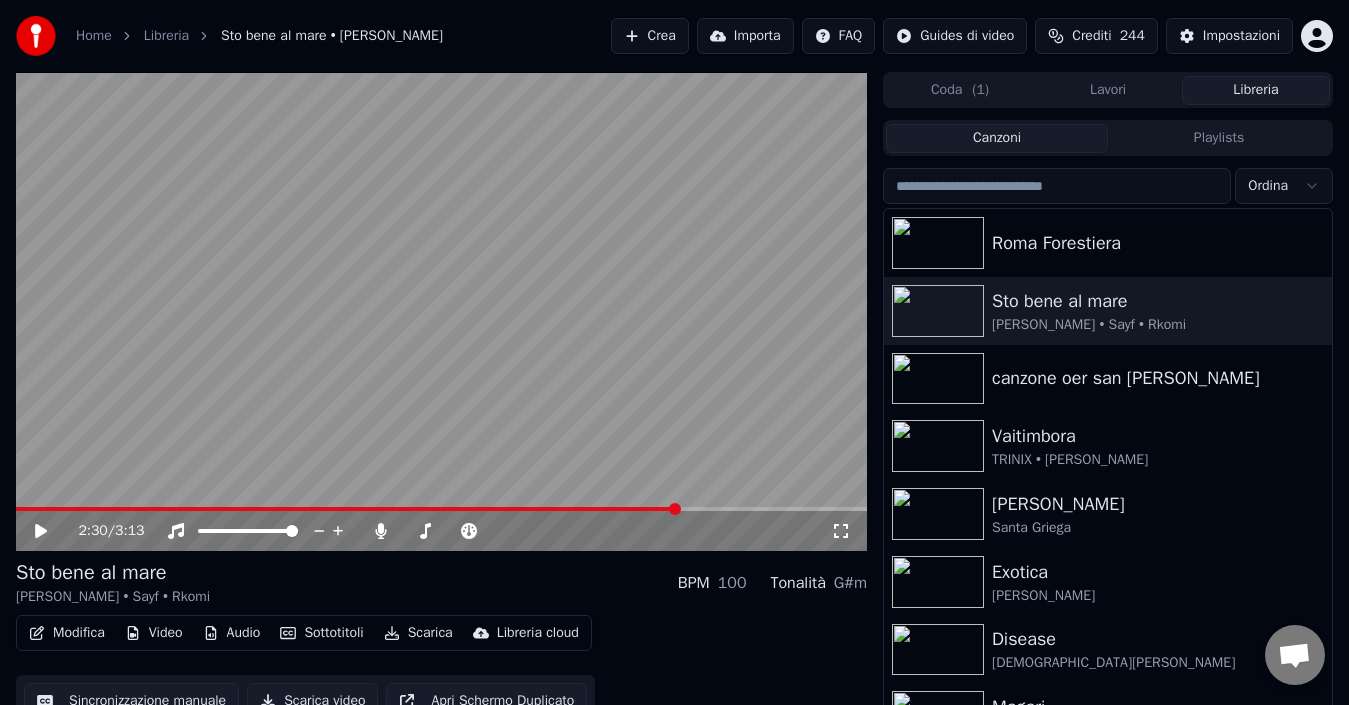 click on "Scarica" at bounding box center [418, 633] 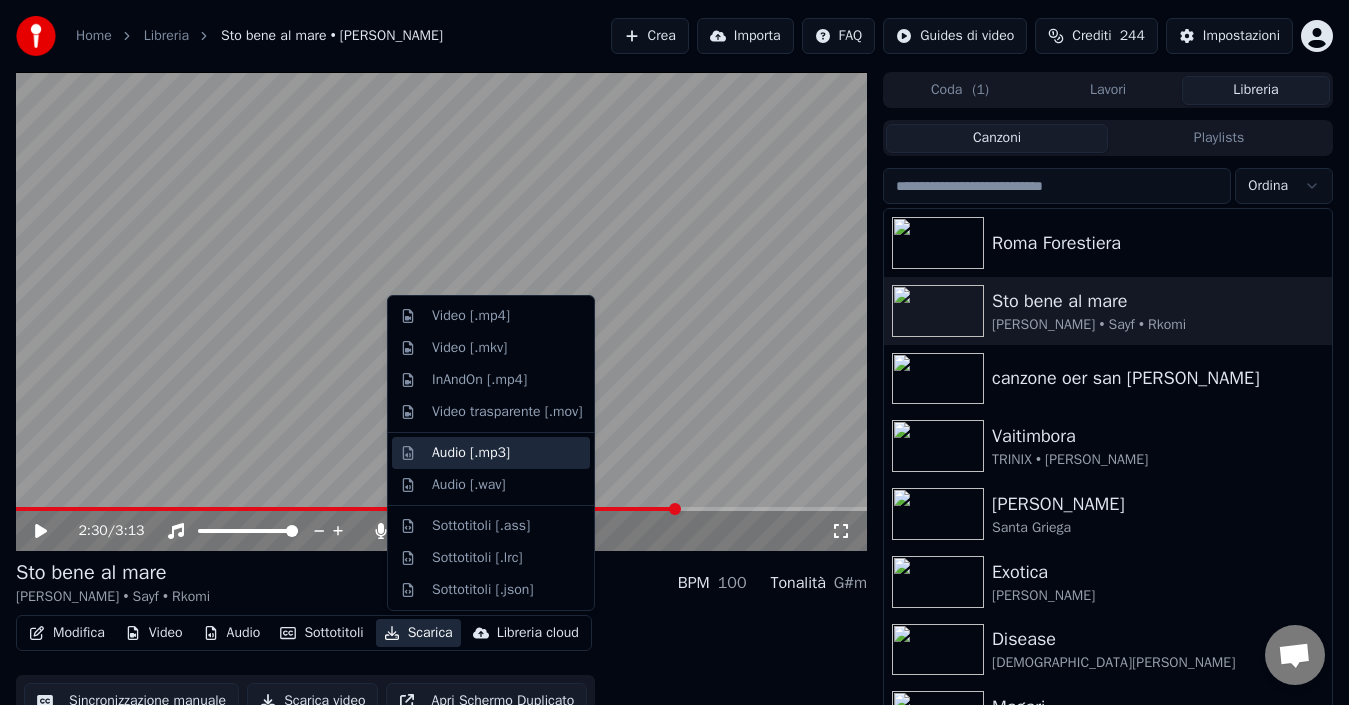click on "Audio [.mp3]" at bounding box center (507, 453) 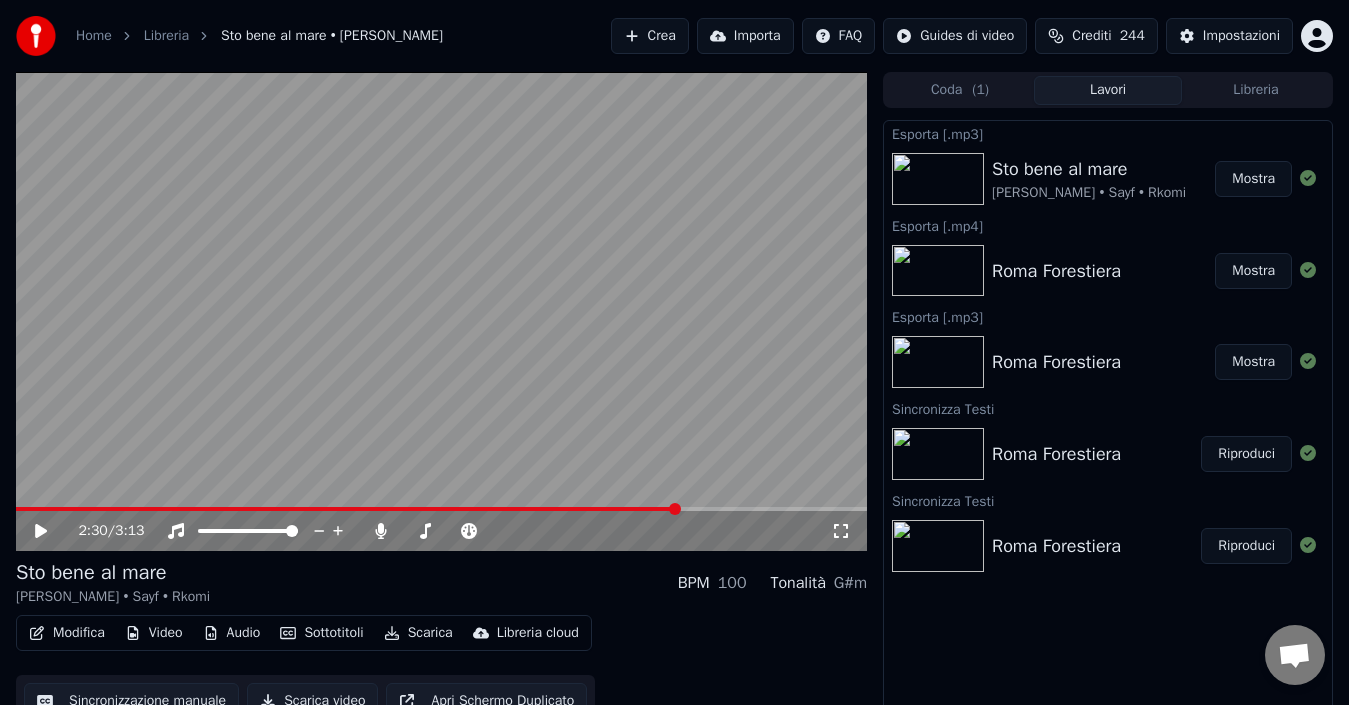 click on "Mostra" at bounding box center (1253, 179) 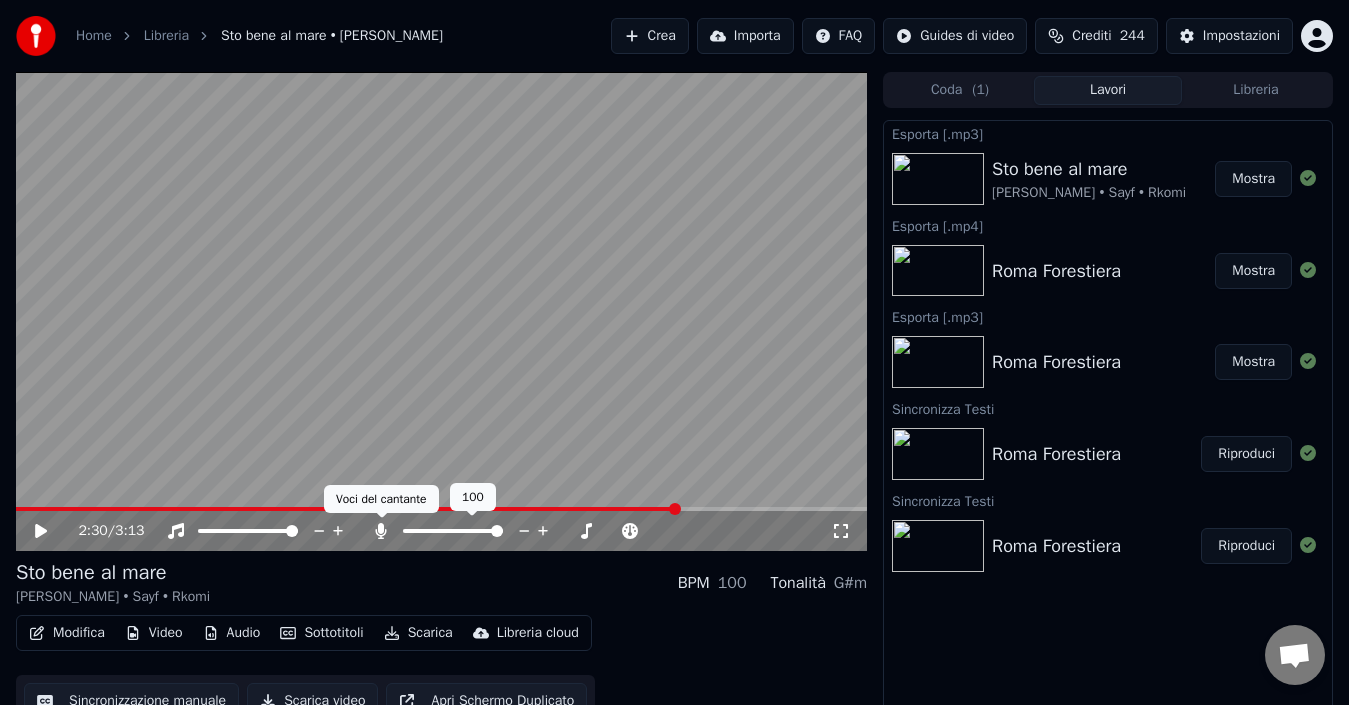 click 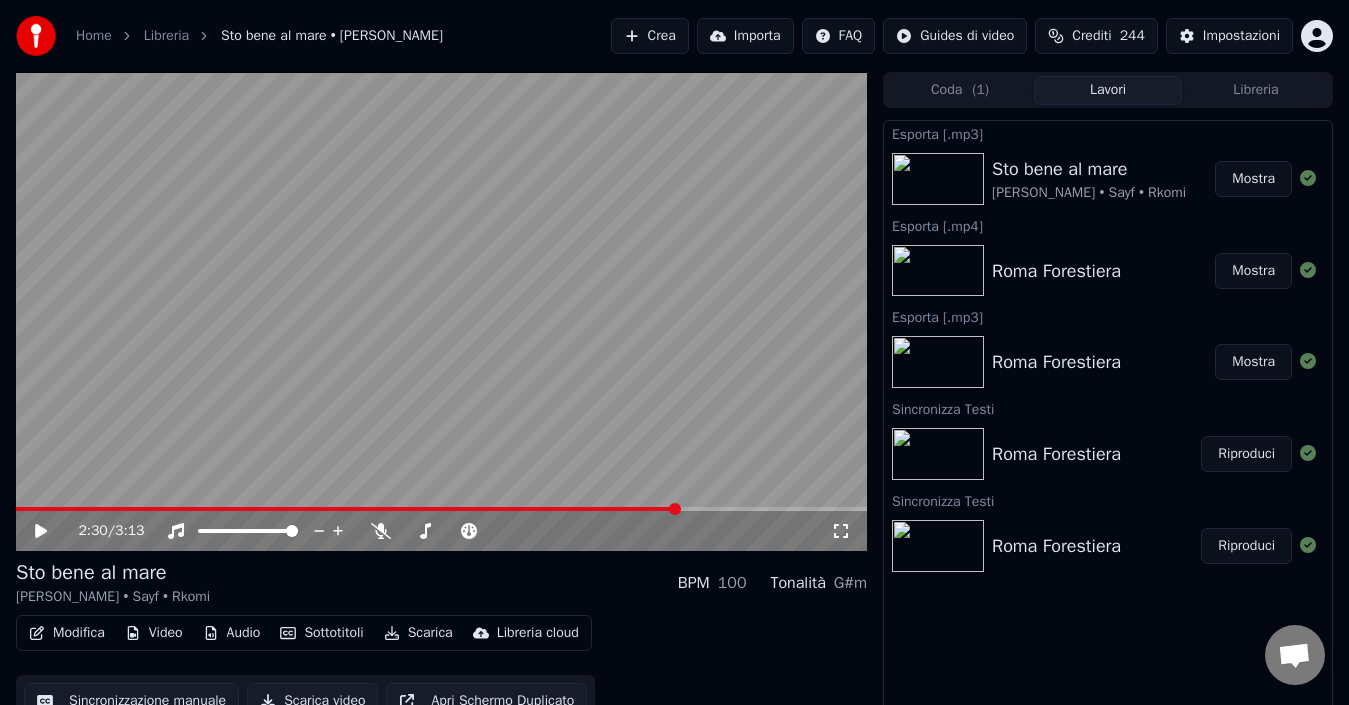 click at bounding box center [347, 509] 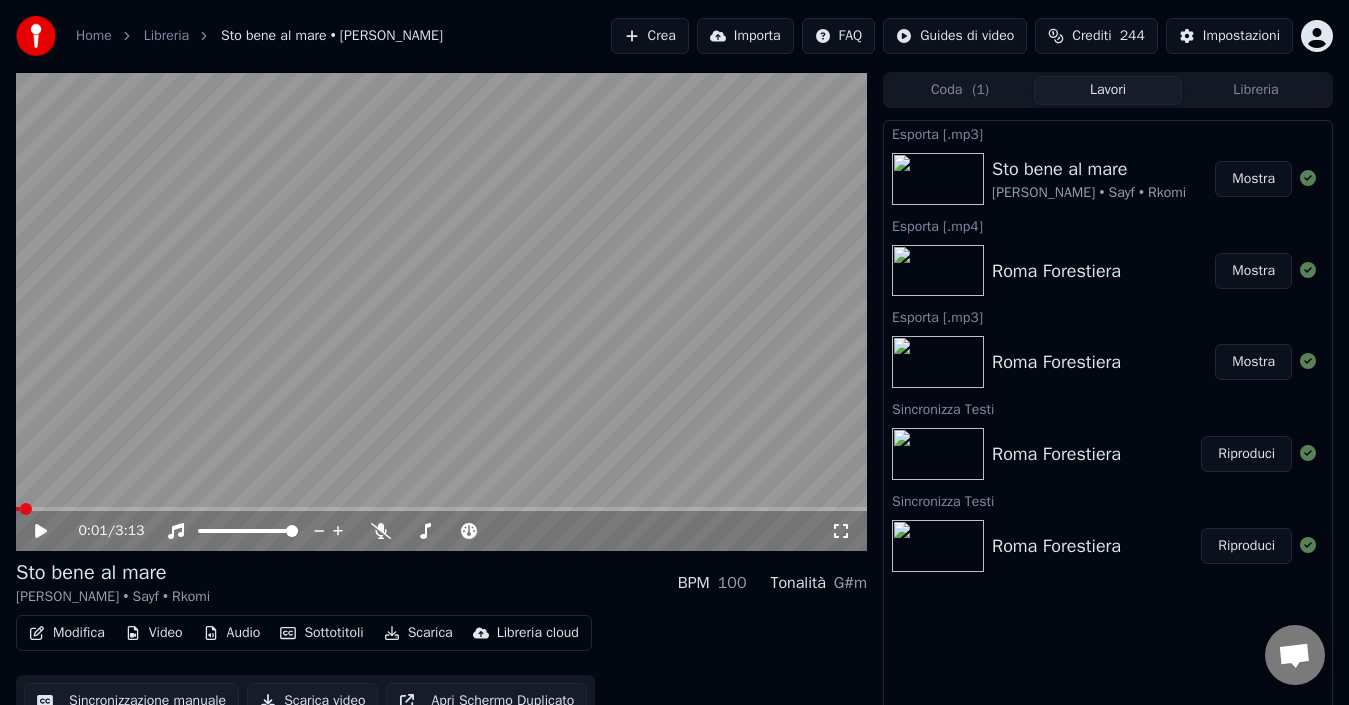 click 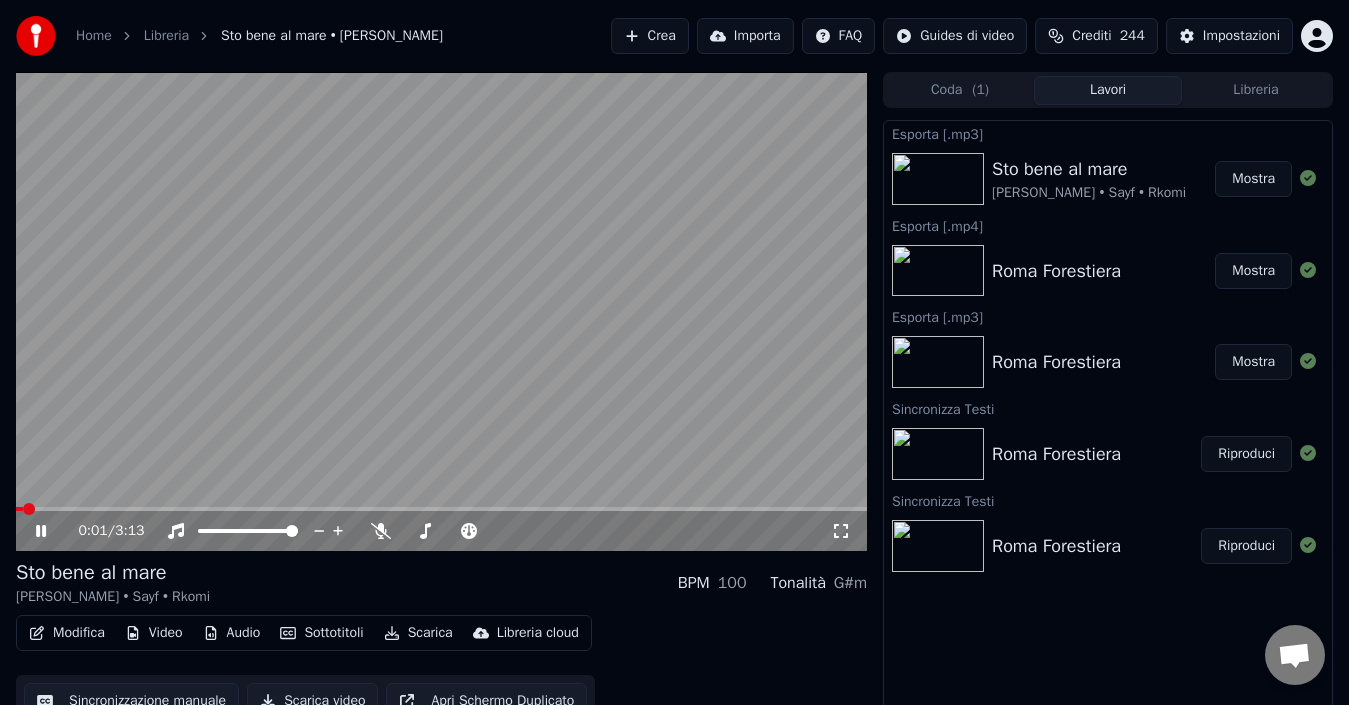 click 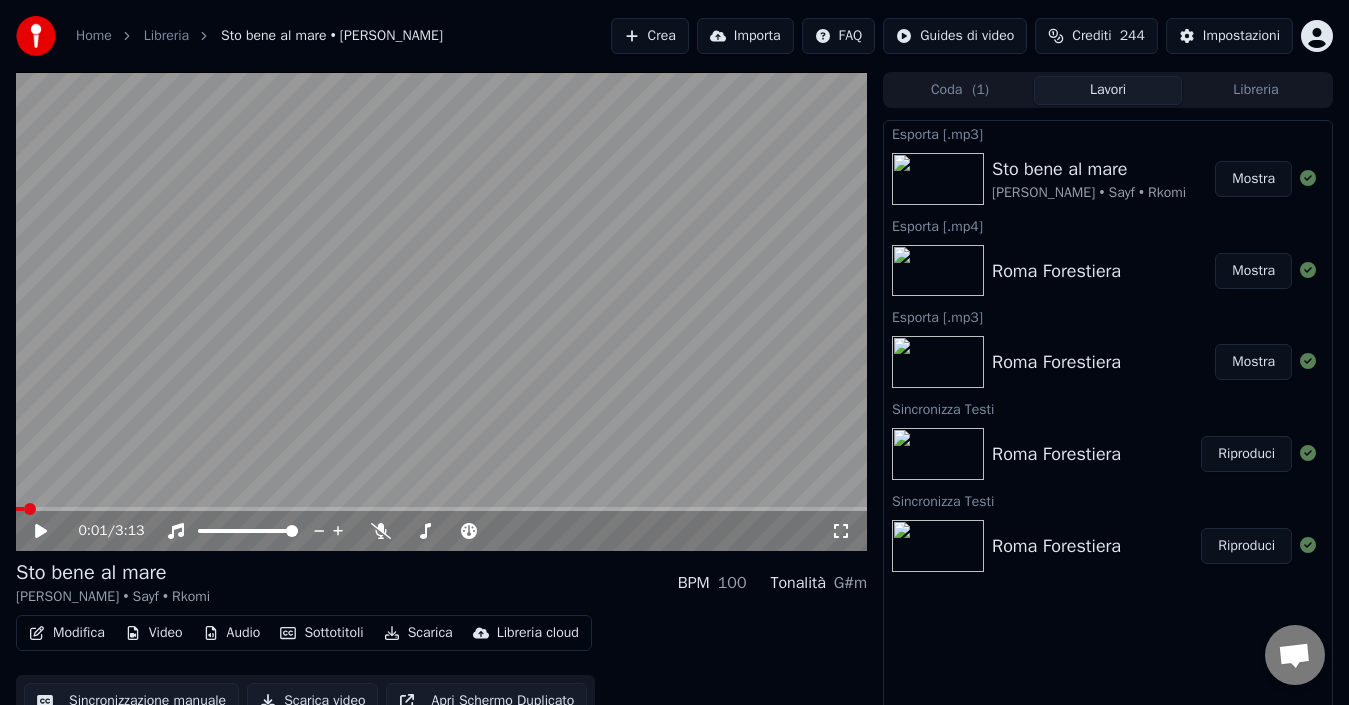 click on "Scarica" at bounding box center (418, 633) 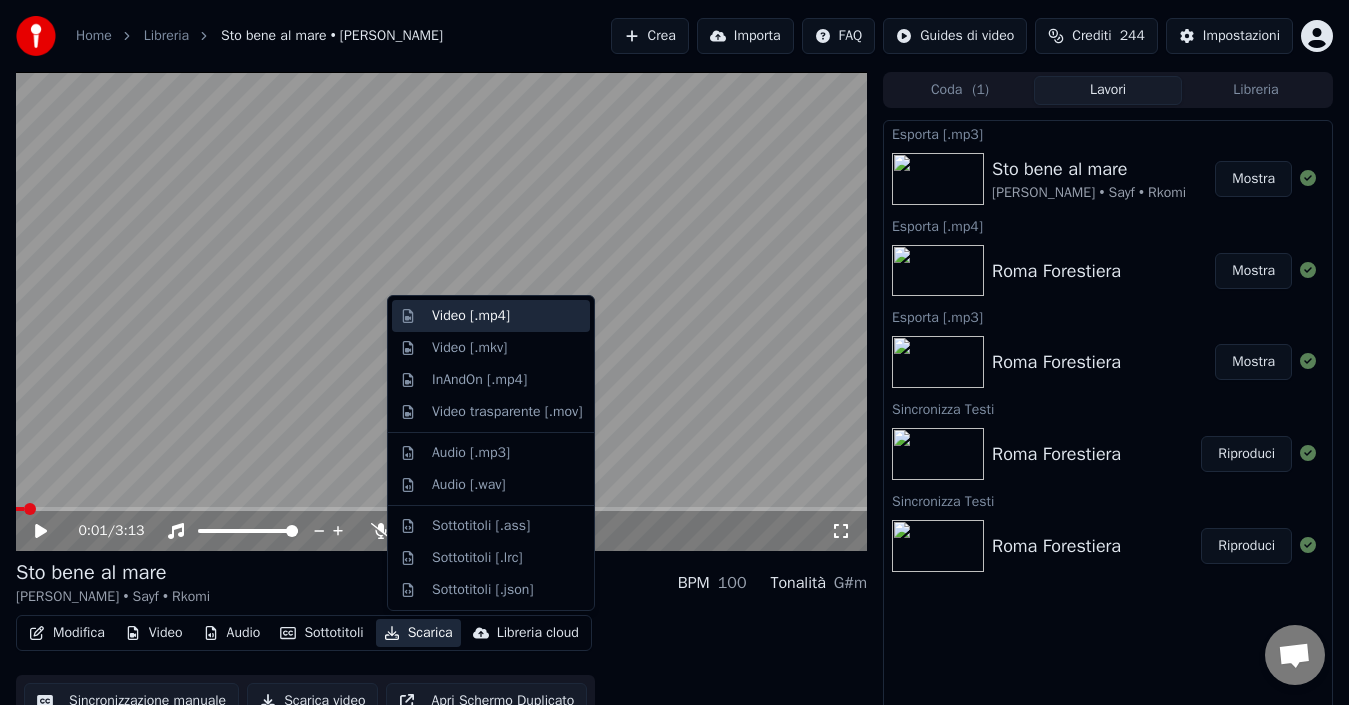 click on "Video [.mp4]" at bounding box center [471, 316] 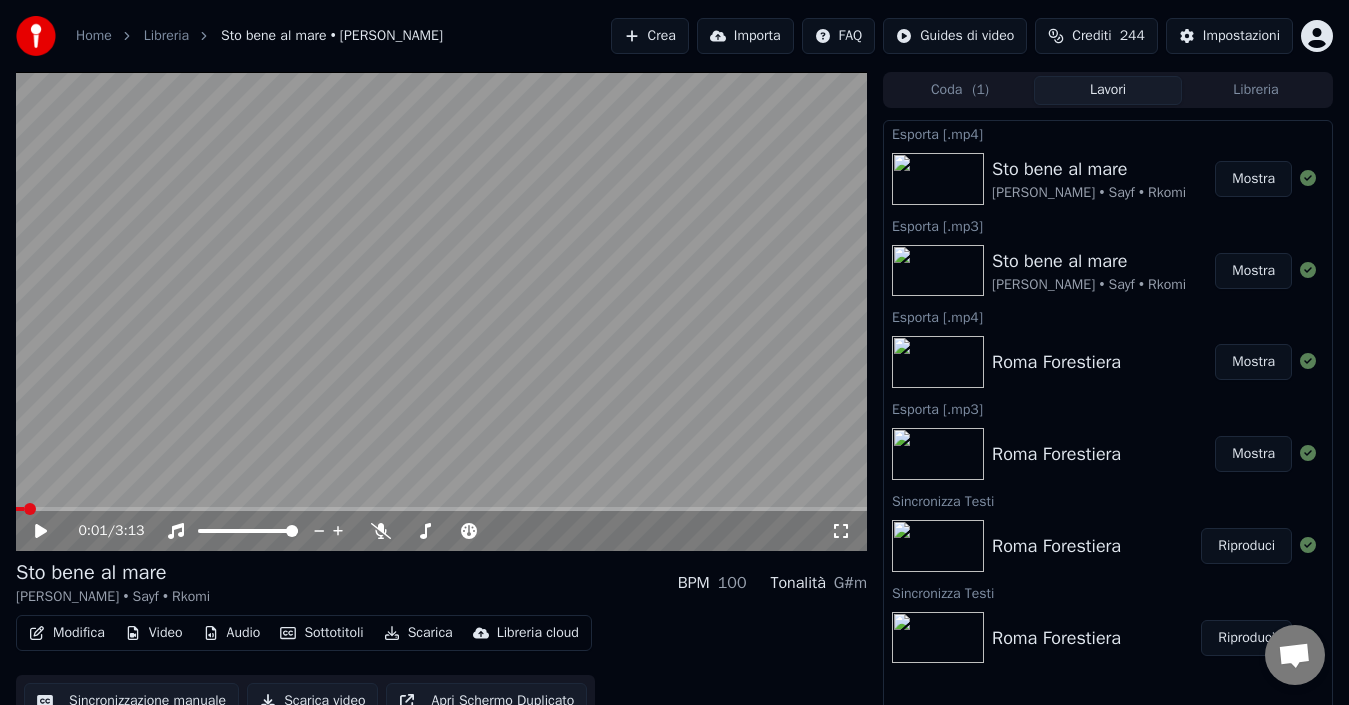 click on "Mostra" at bounding box center (1253, 179) 